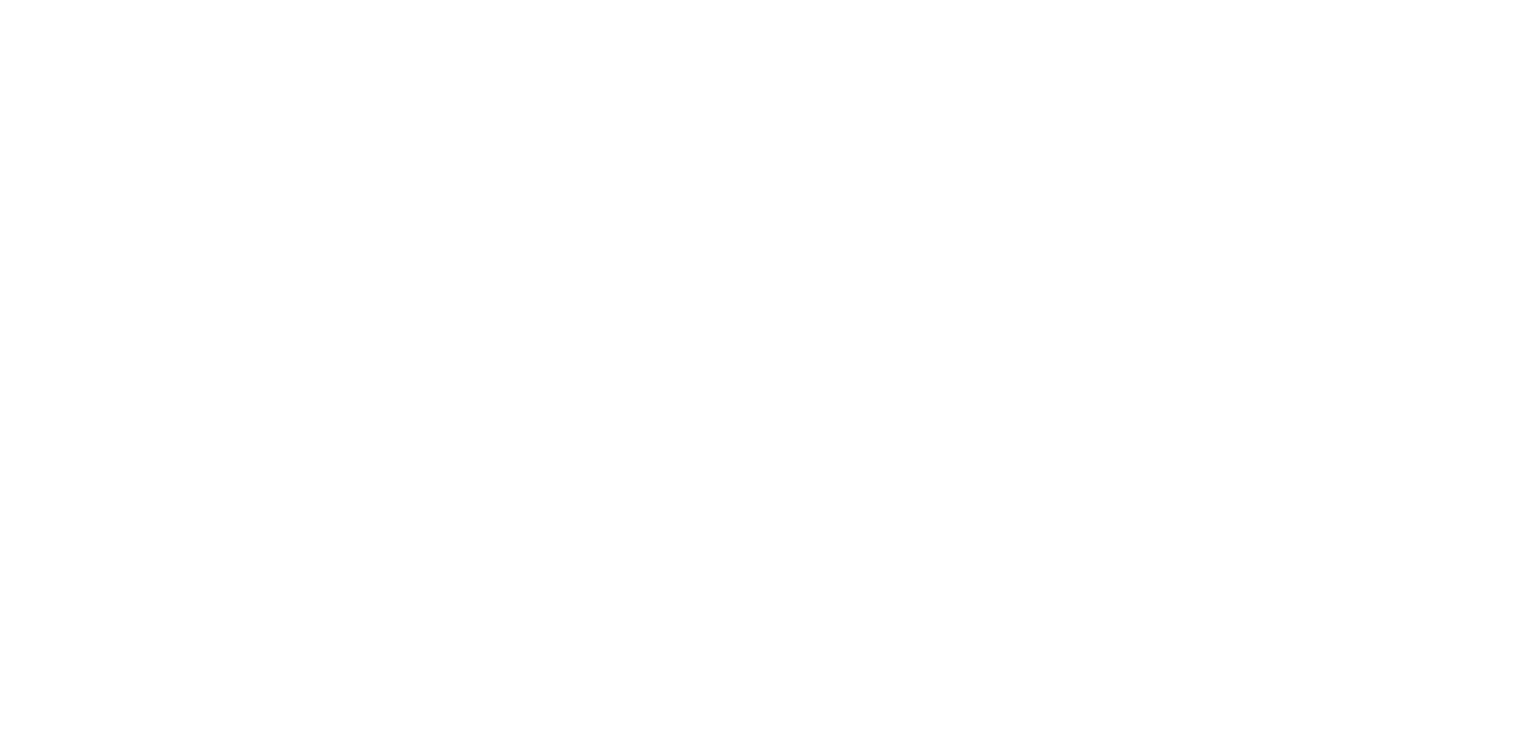 scroll, scrollTop: 0, scrollLeft: 0, axis: both 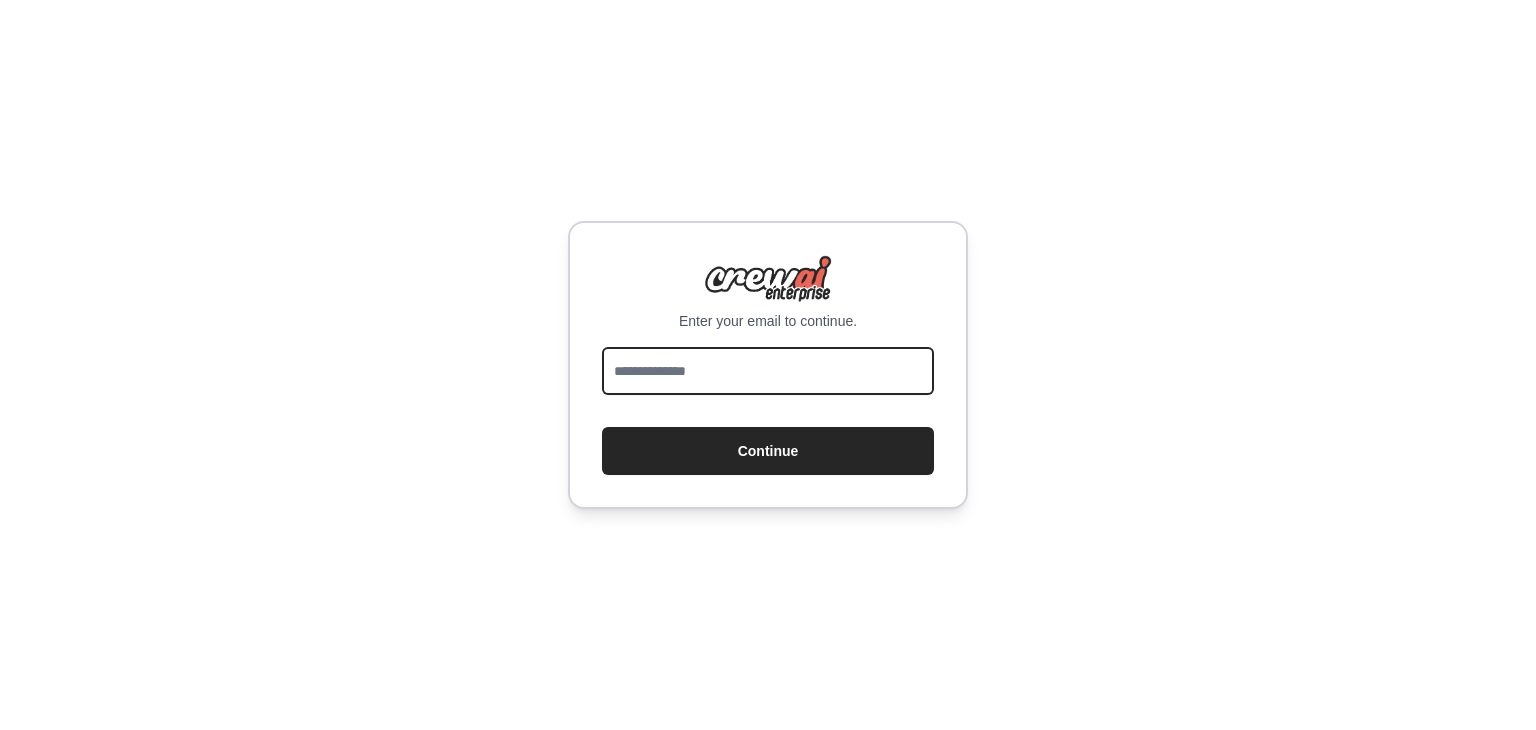 click at bounding box center (768, 371) 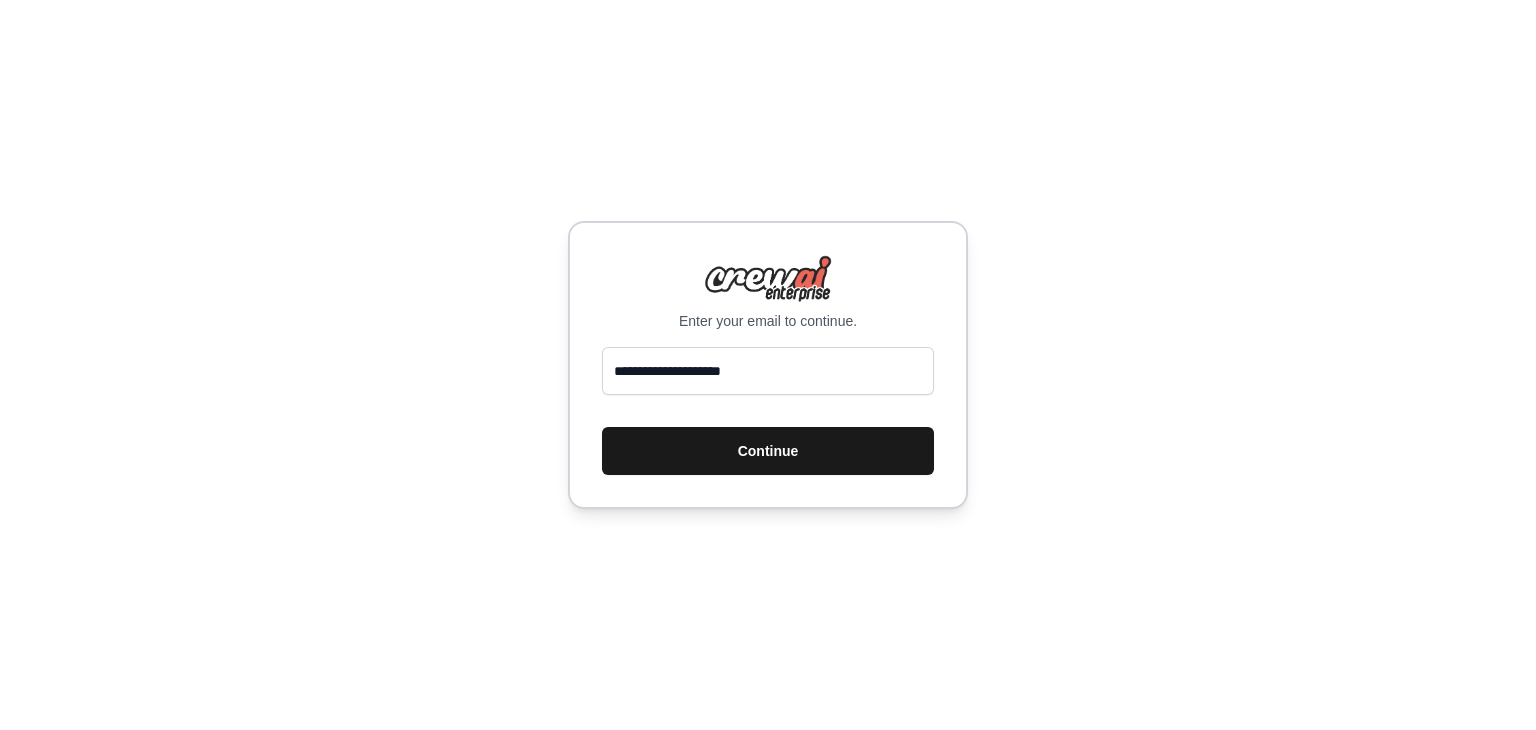 click on "Continue" at bounding box center [768, 451] 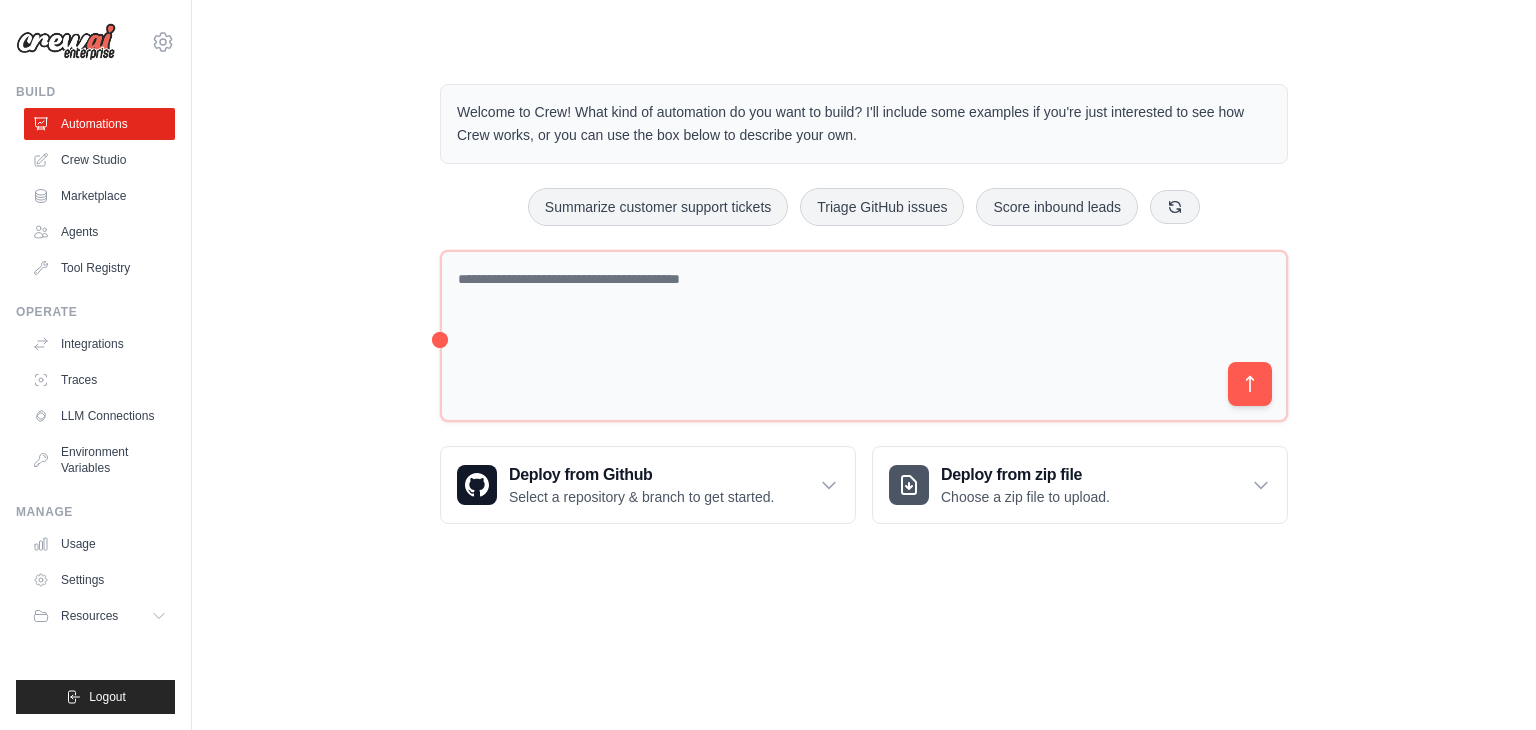 scroll, scrollTop: 0, scrollLeft: 0, axis: both 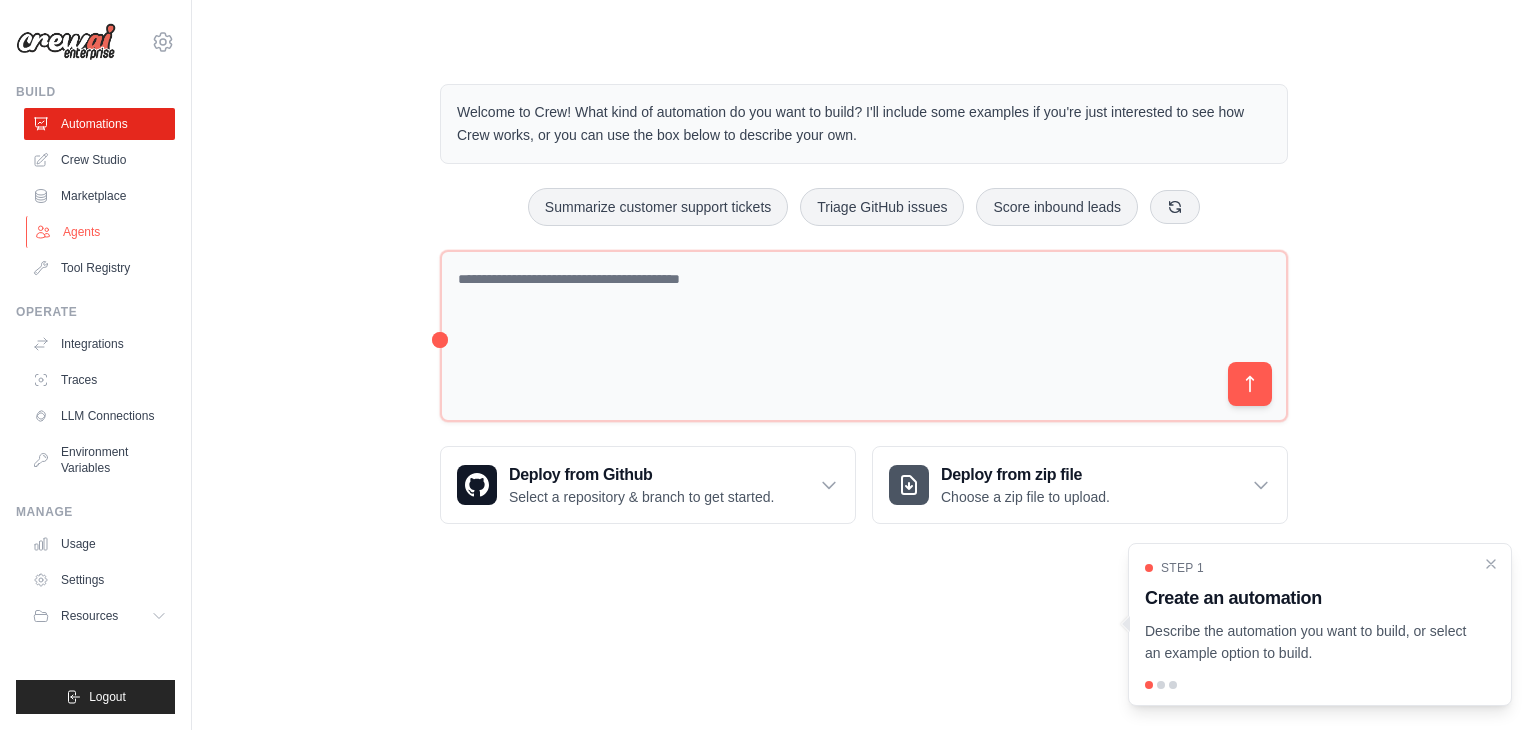 click on "Agents" at bounding box center [101, 232] 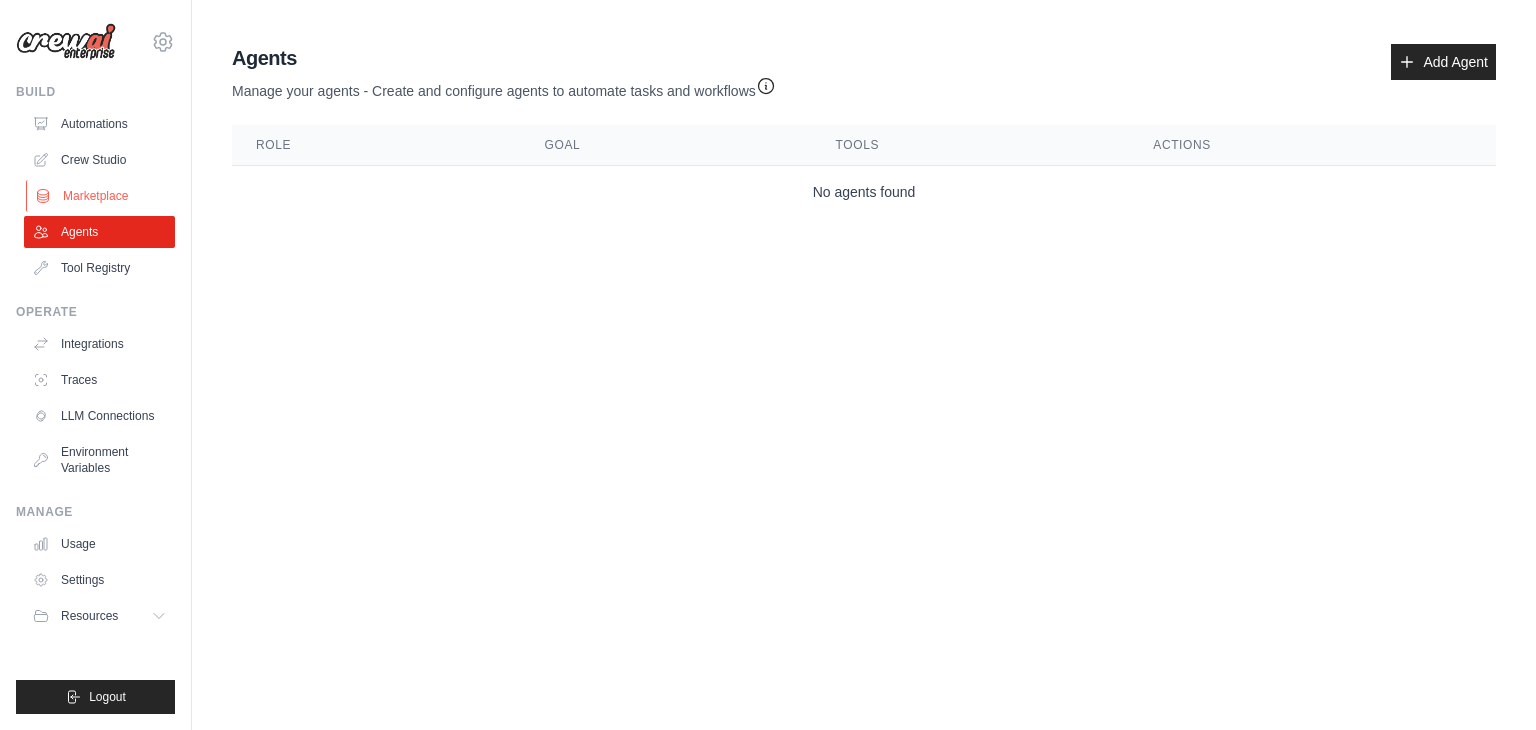 click on "Marketplace" at bounding box center [101, 196] 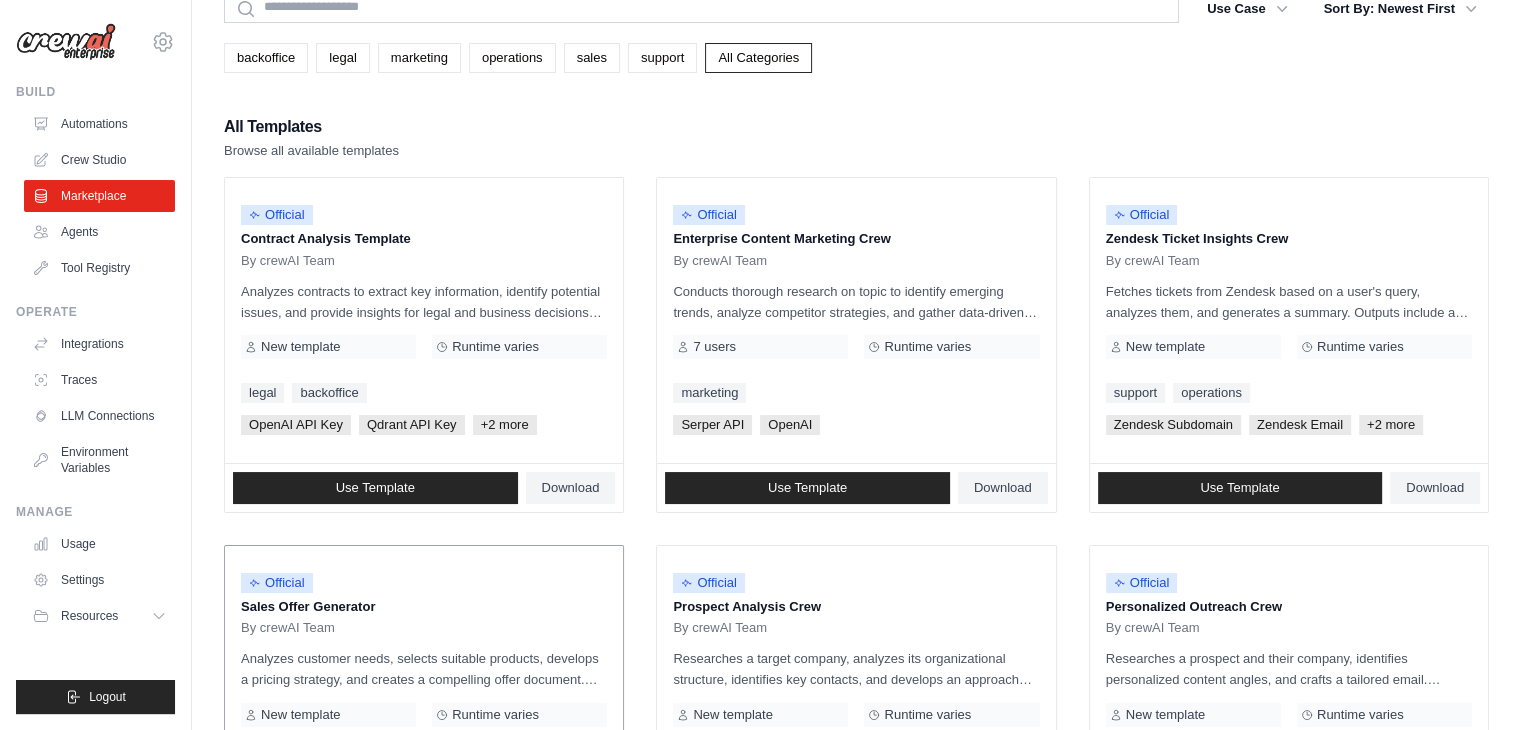 scroll, scrollTop: 72, scrollLeft: 0, axis: vertical 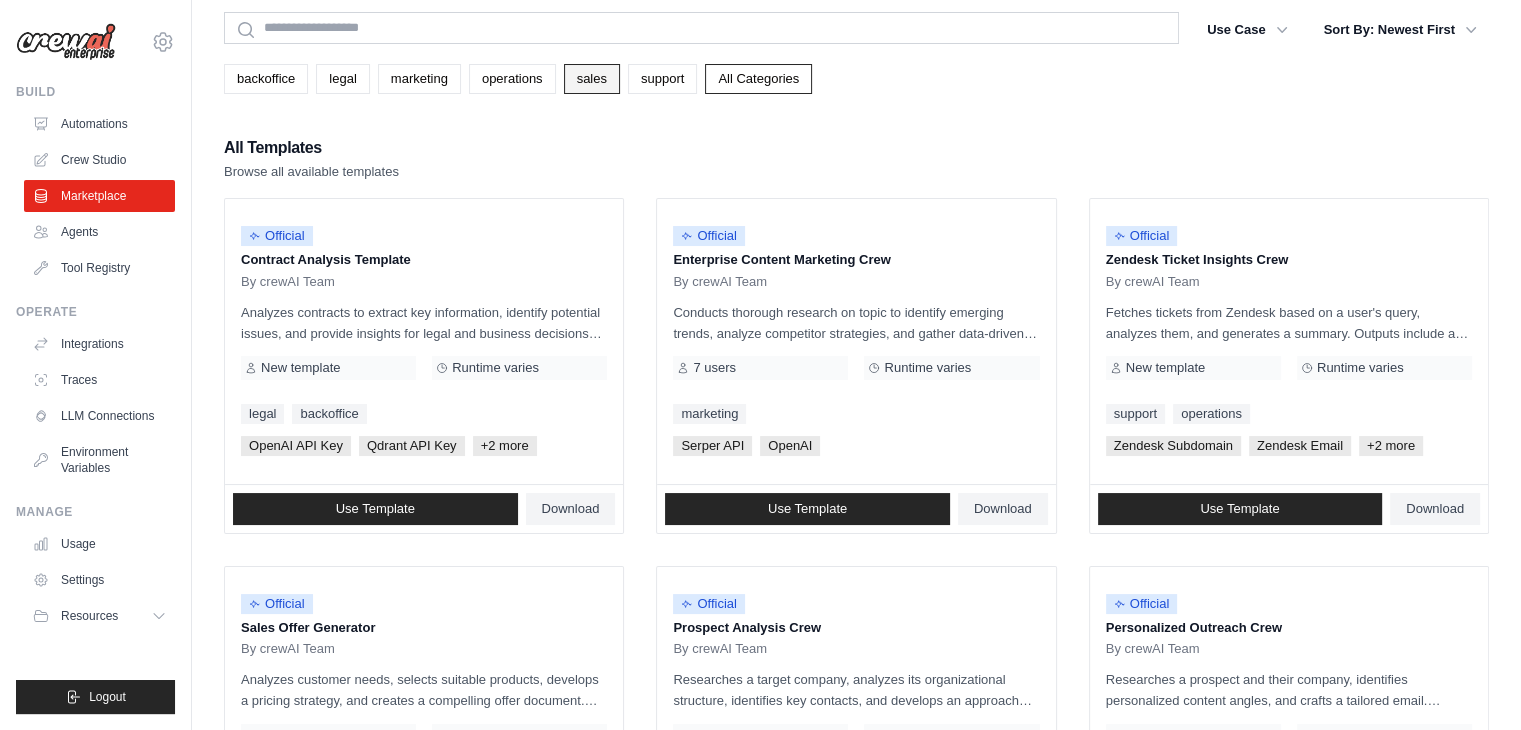 click on "sales" at bounding box center (592, 79) 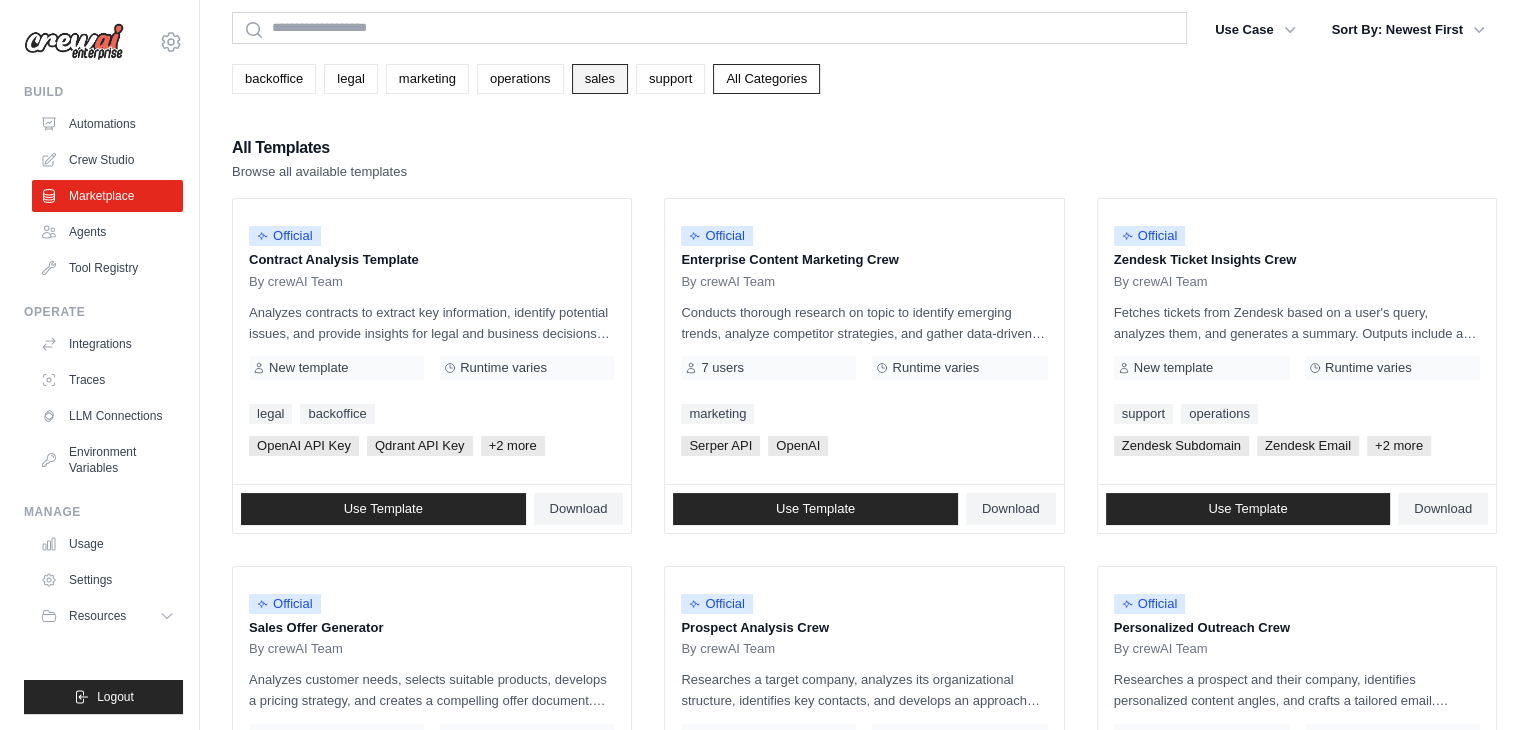 scroll, scrollTop: 0, scrollLeft: 0, axis: both 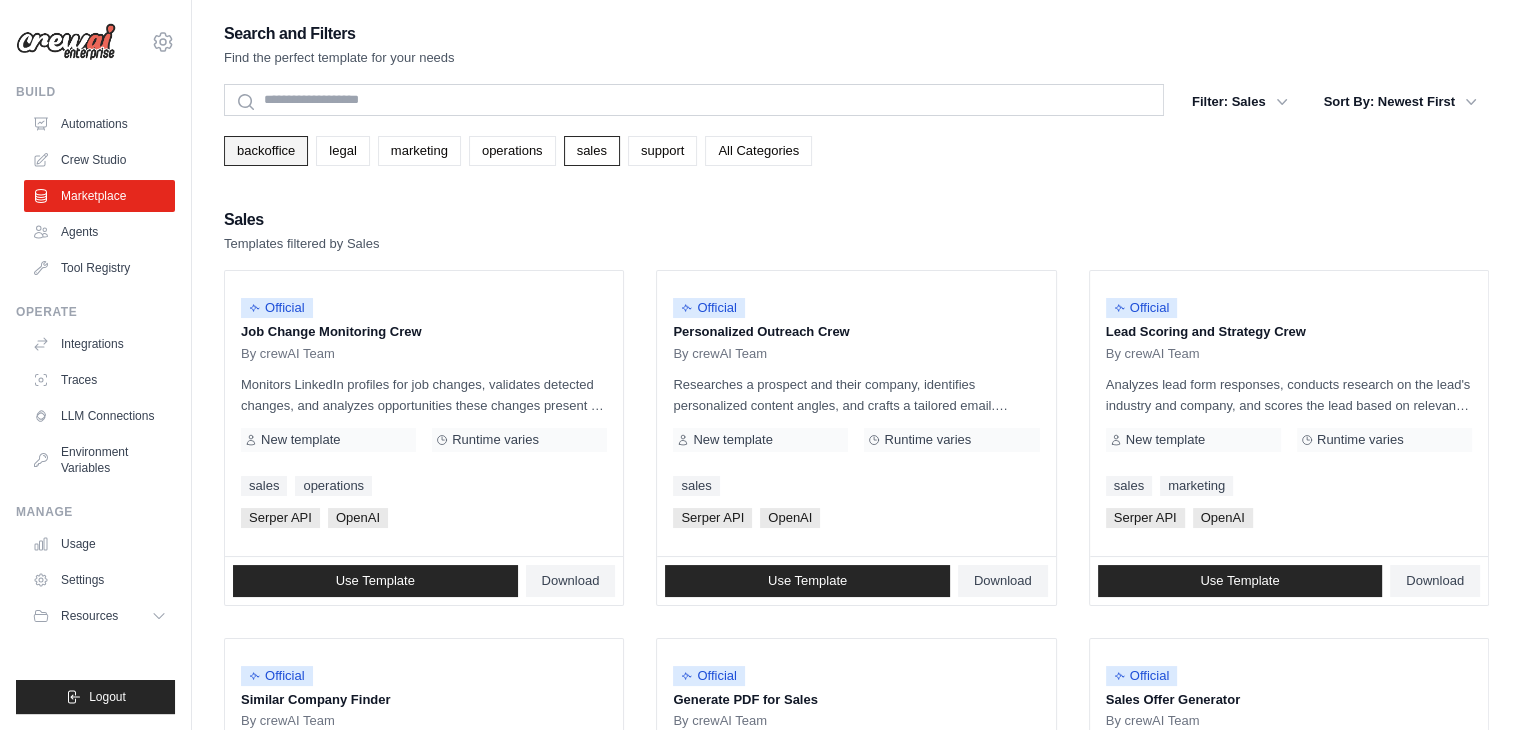 click on "backoffice" at bounding box center [266, 151] 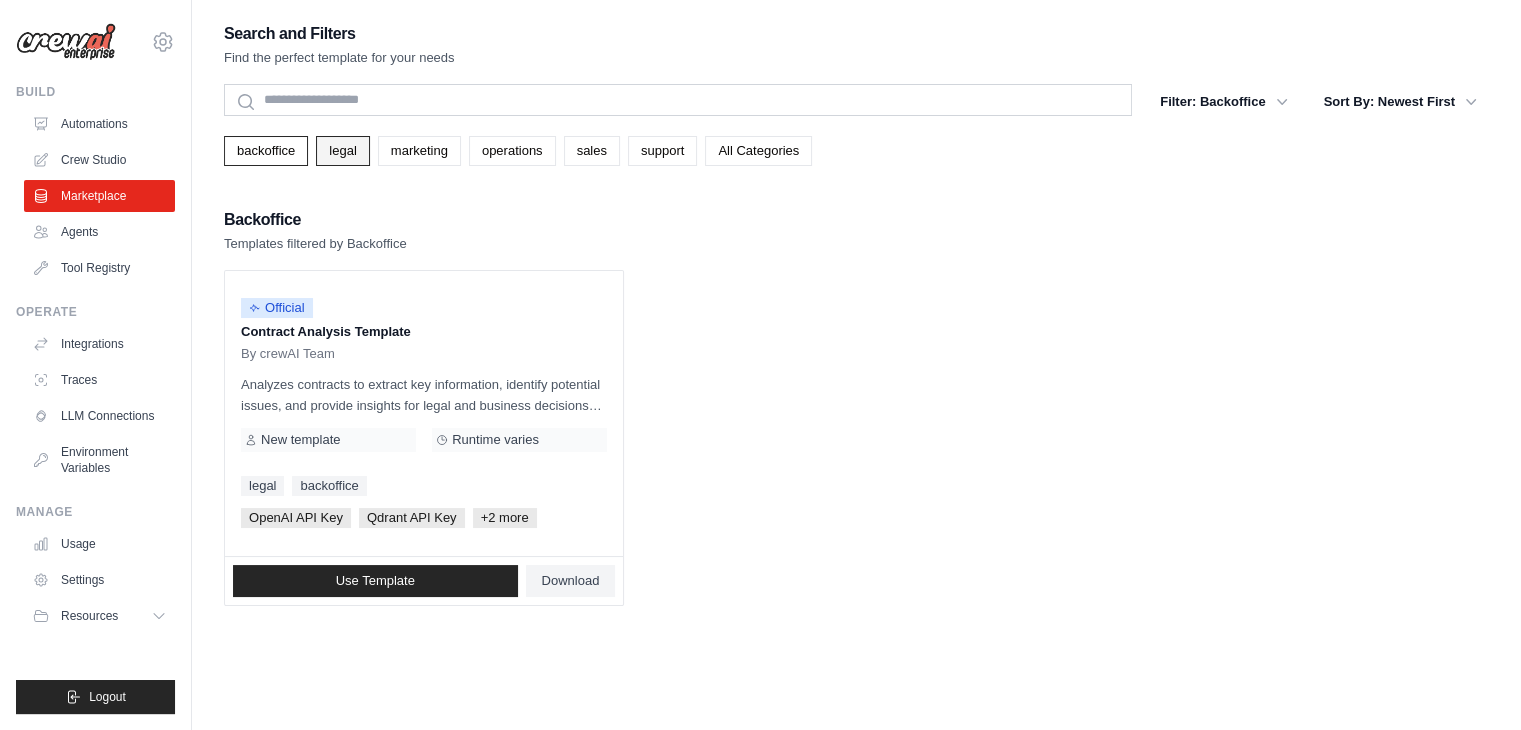 click on "legal" at bounding box center [342, 151] 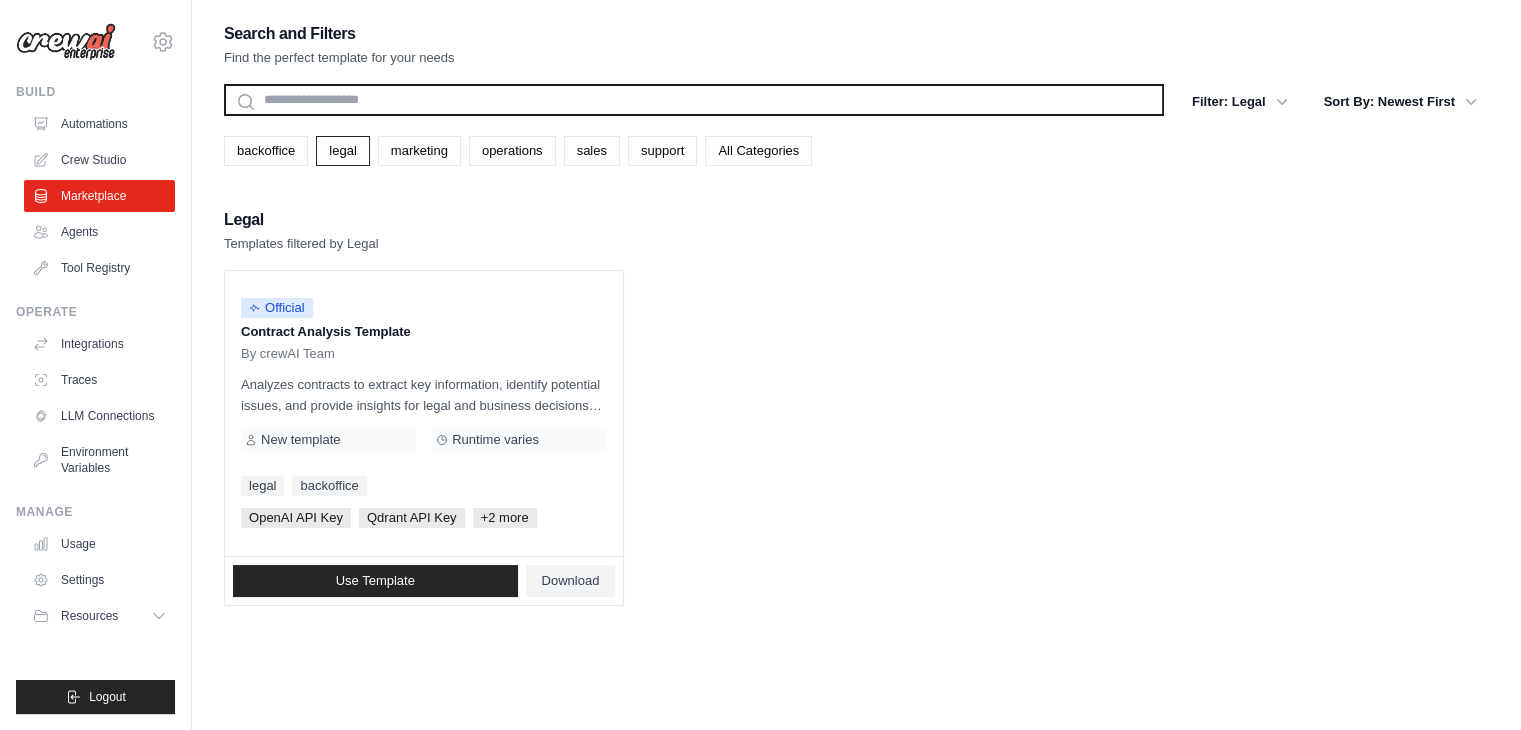 click at bounding box center [694, 100] 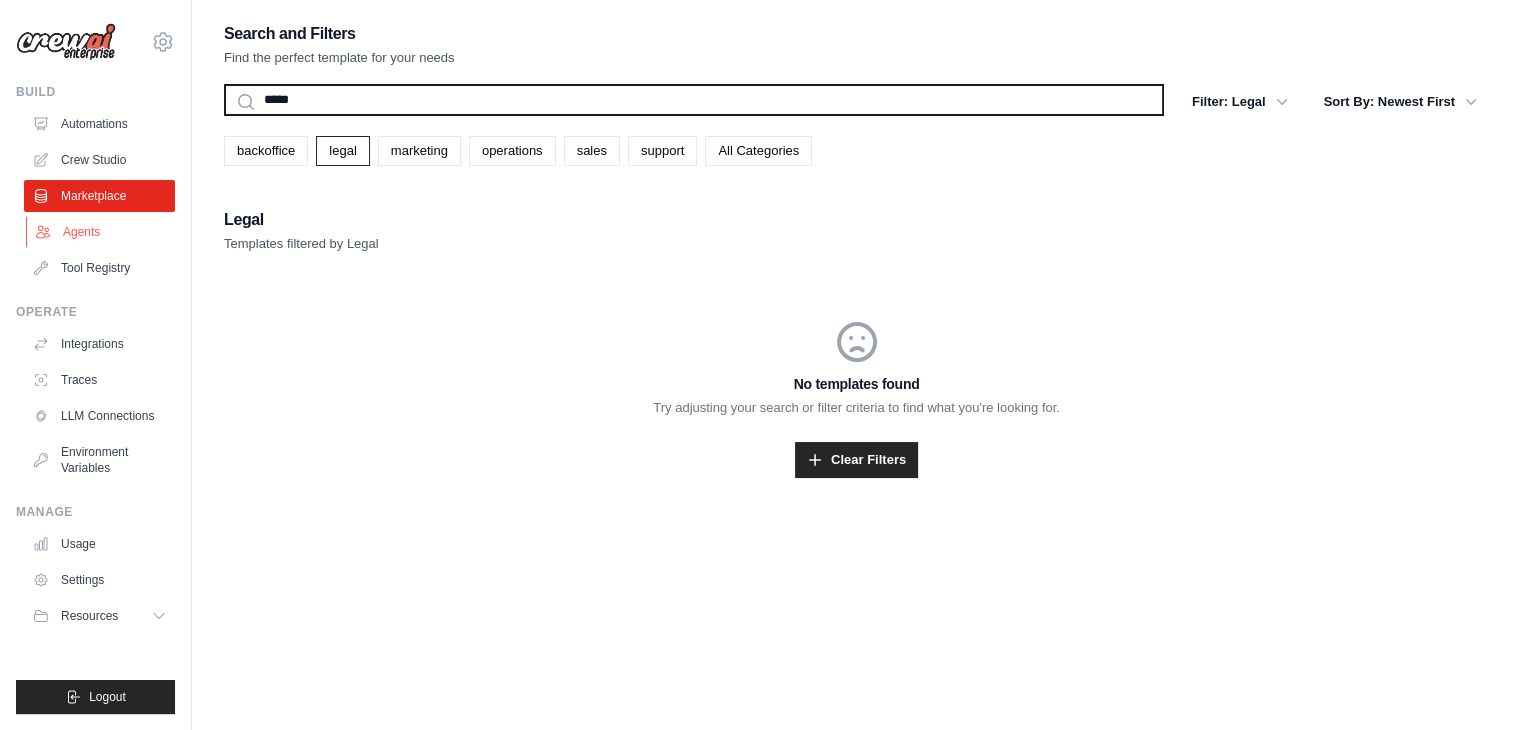 type on "*****" 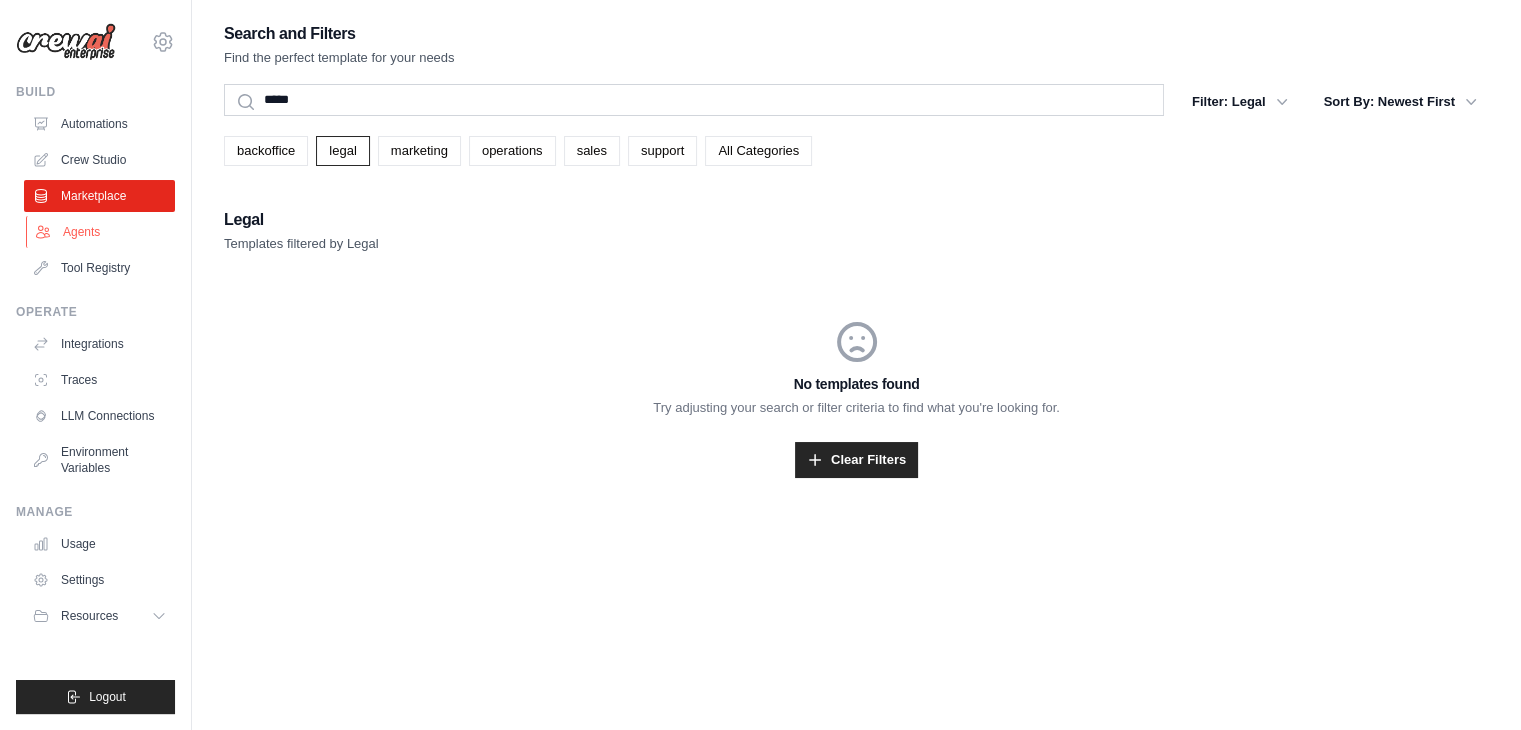 click on "Agents" at bounding box center (101, 232) 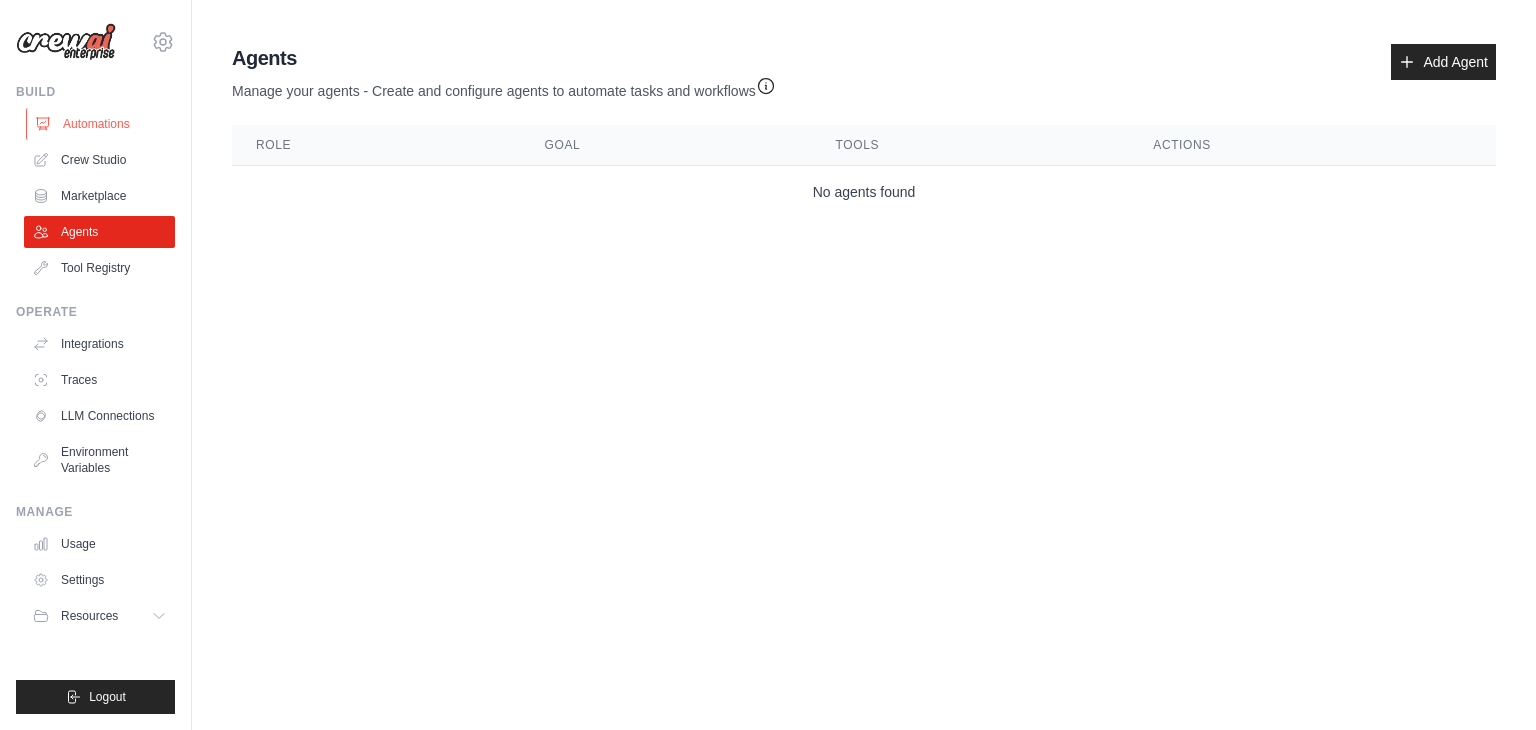 click on "Automations" at bounding box center [101, 124] 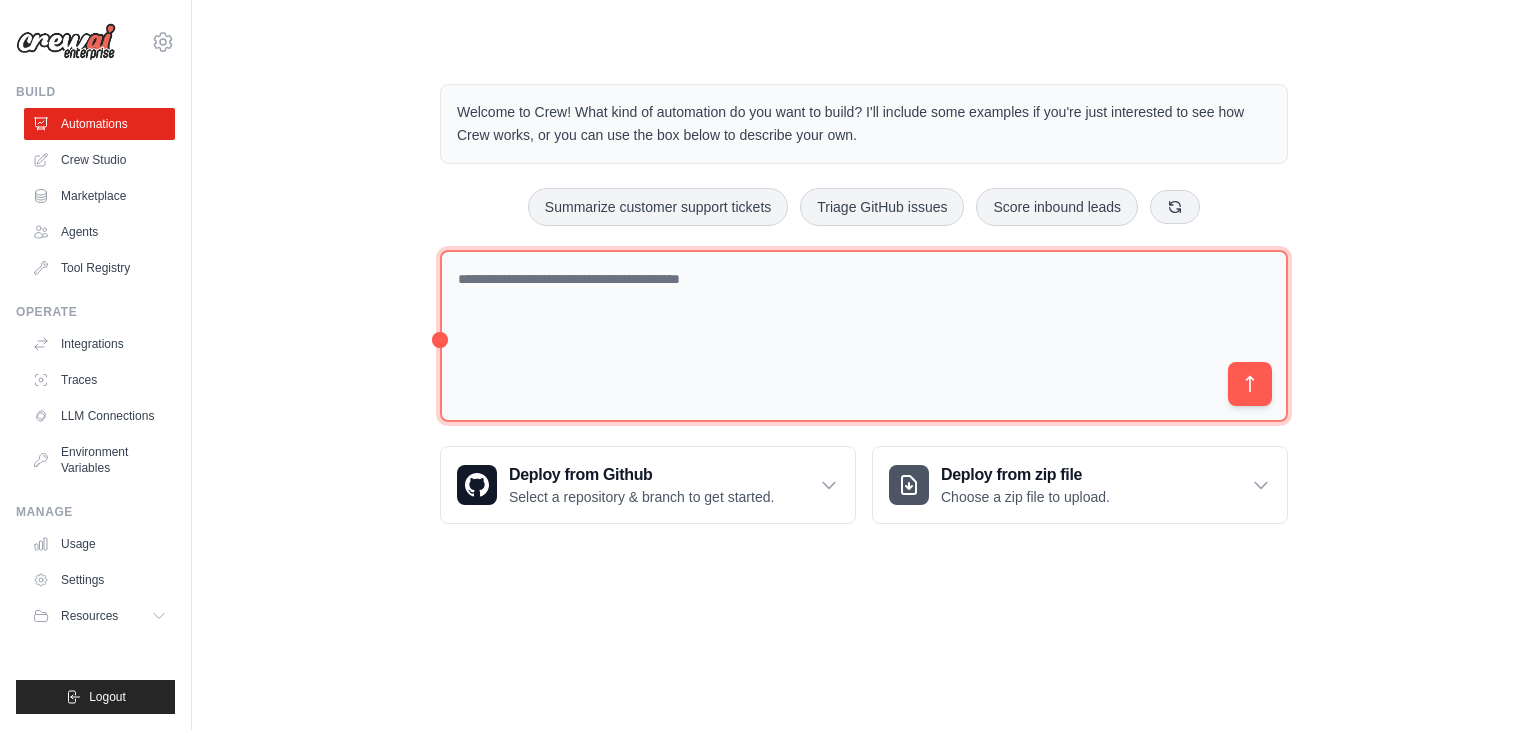 click at bounding box center [864, 336] 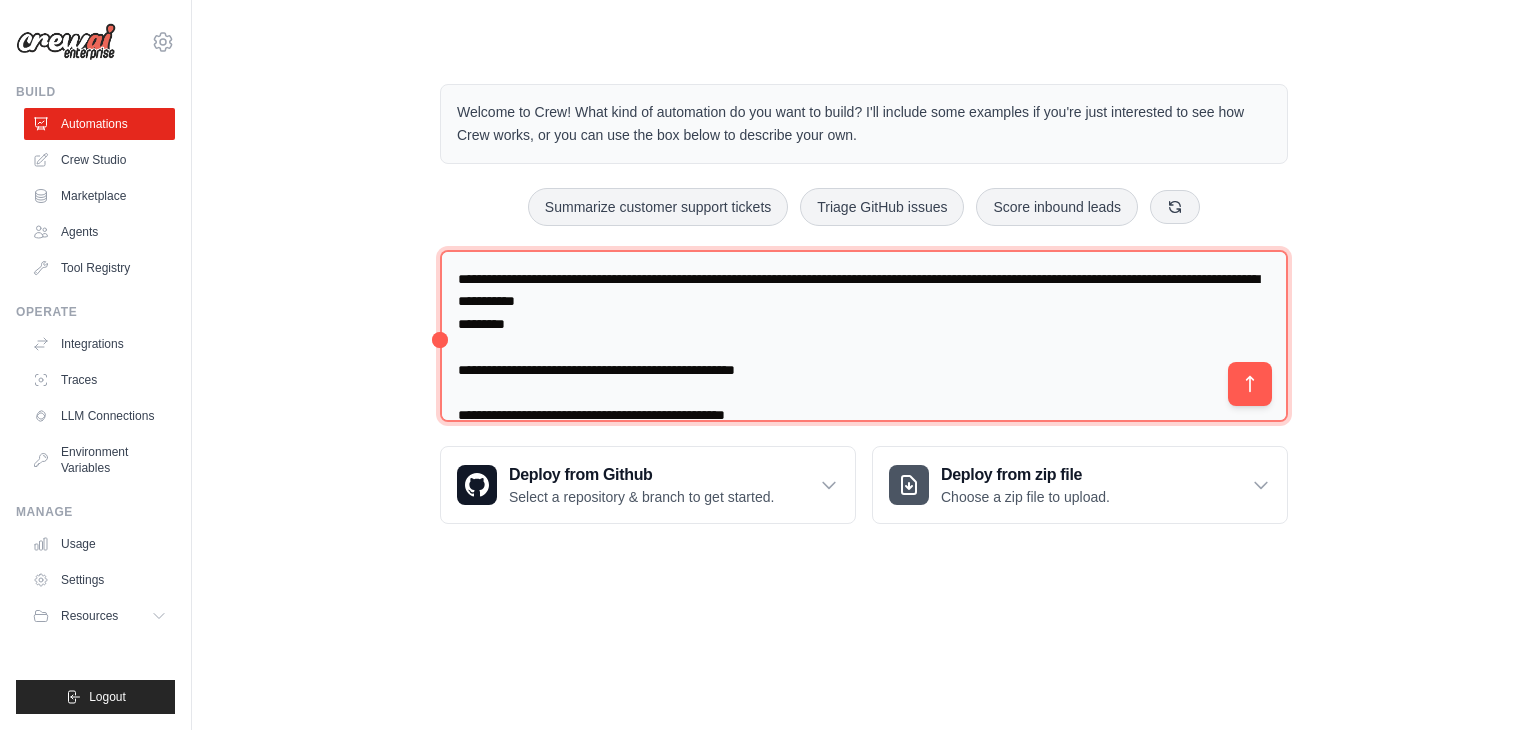 scroll, scrollTop: 231, scrollLeft: 0, axis: vertical 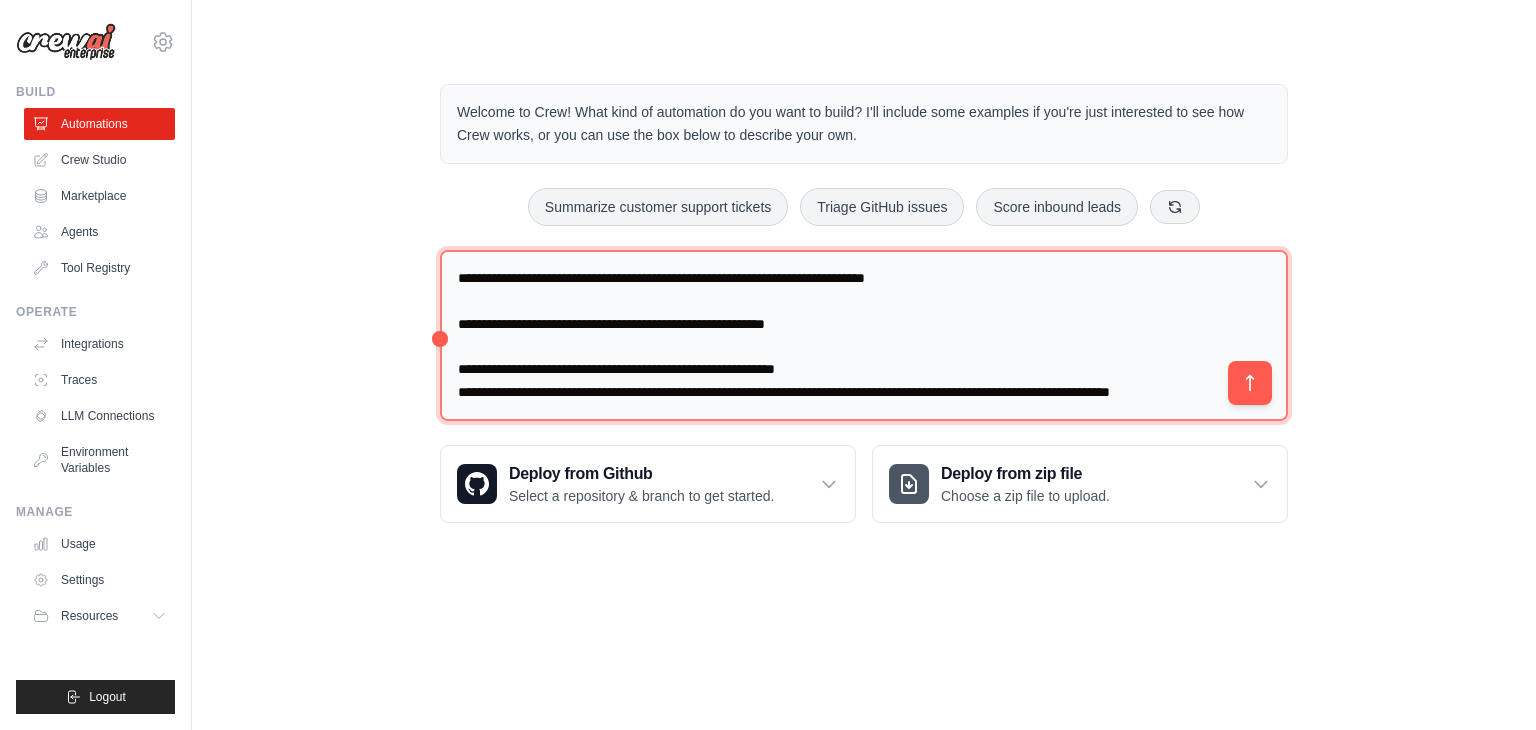 type on "**********" 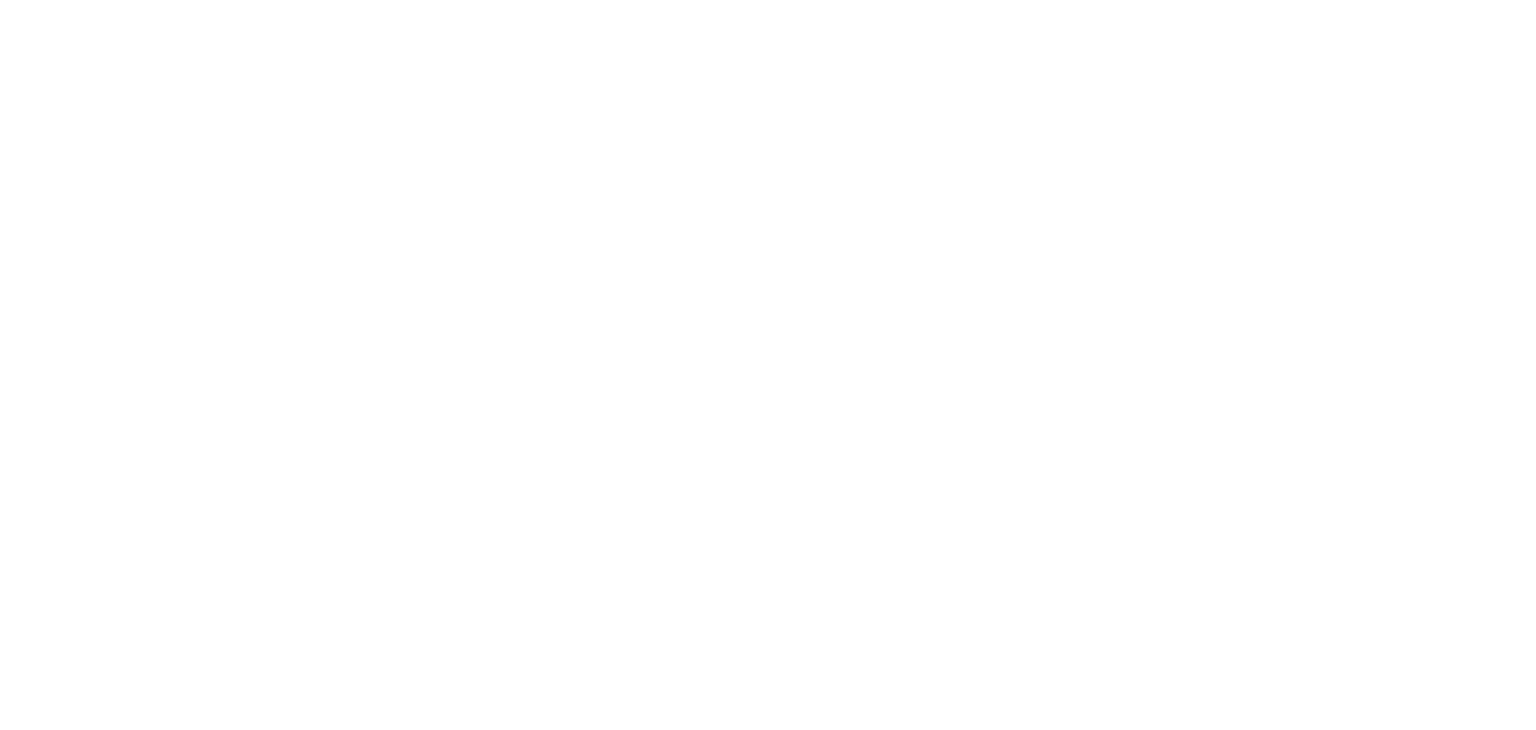 scroll, scrollTop: 0, scrollLeft: 0, axis: both 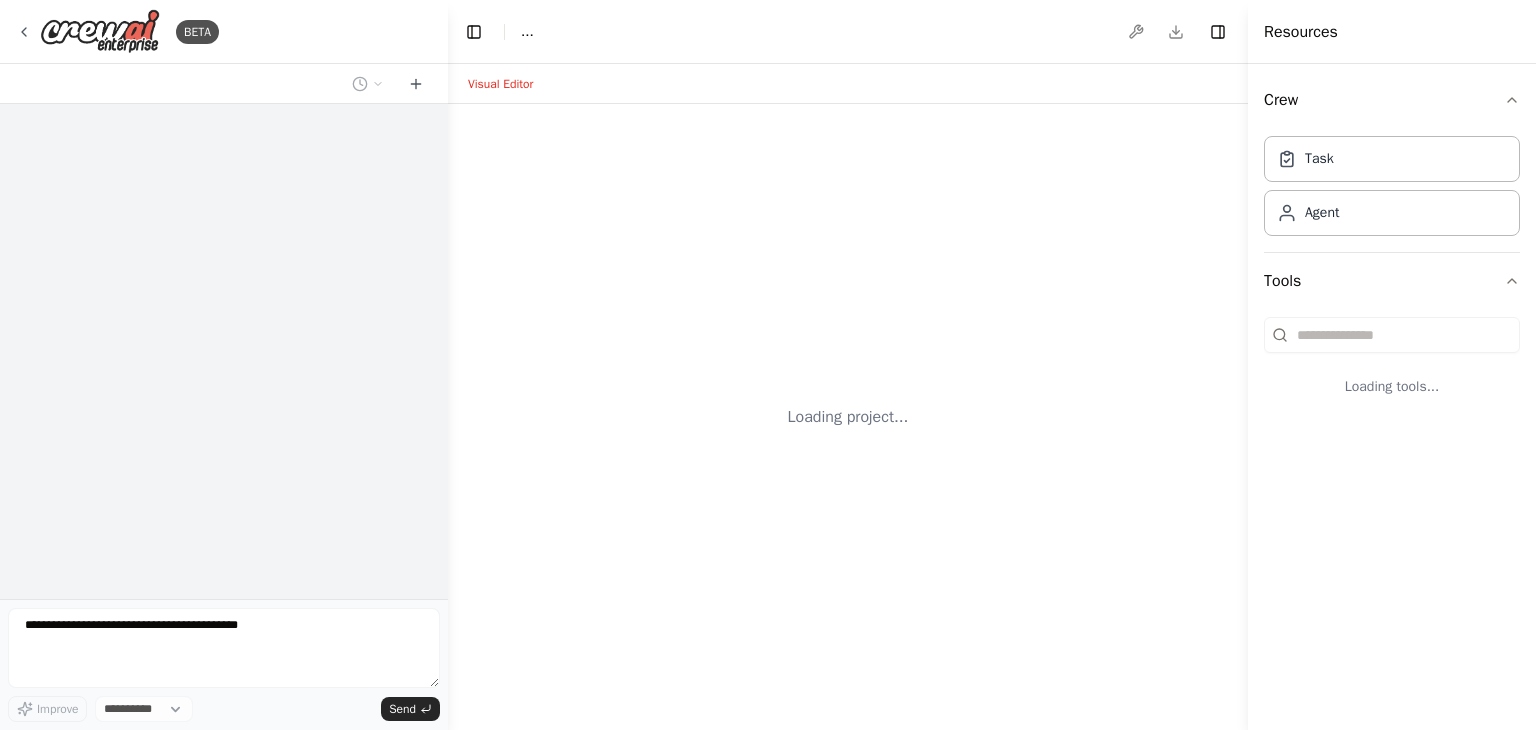 select on "****" 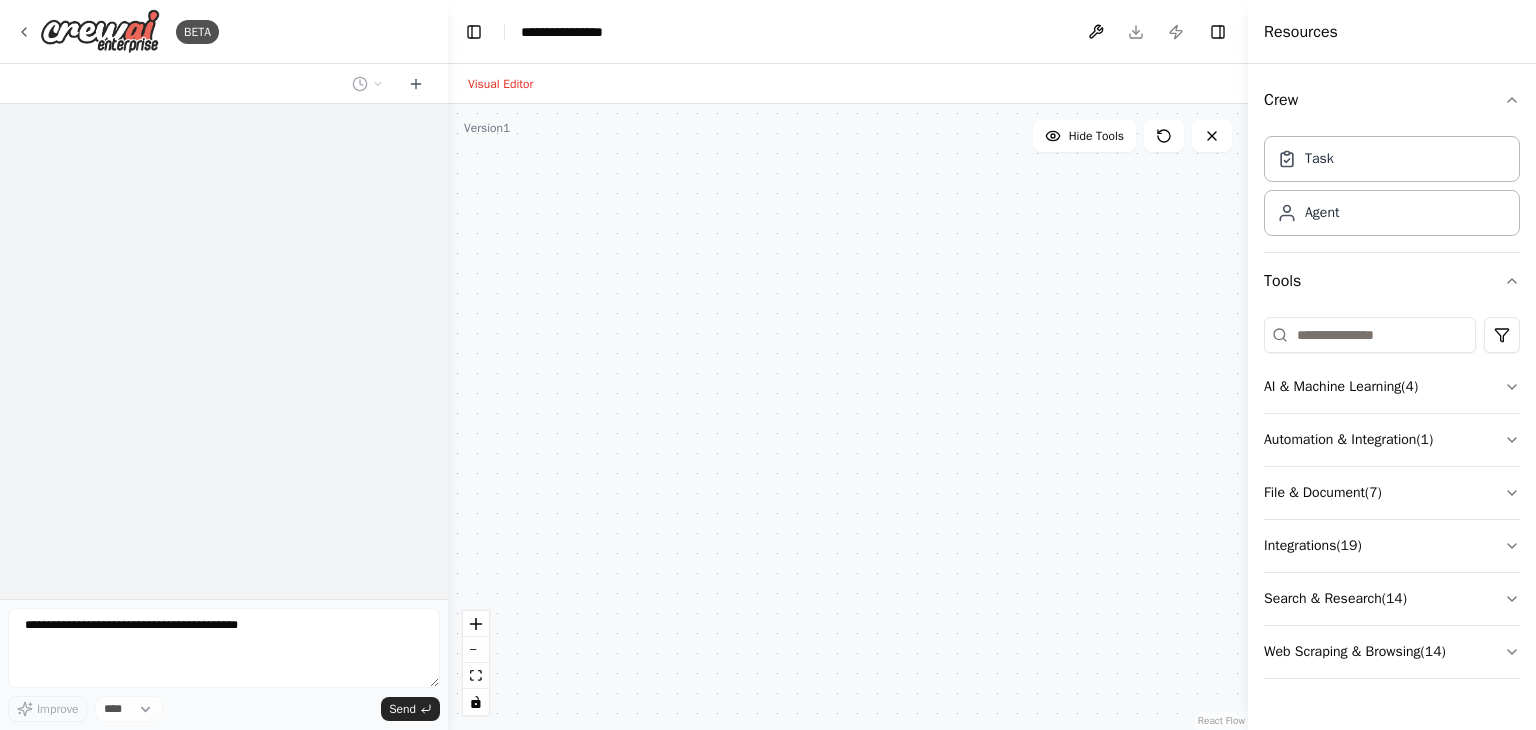scroll, scrollTop: 0, scrollLeft: 0, axis: both 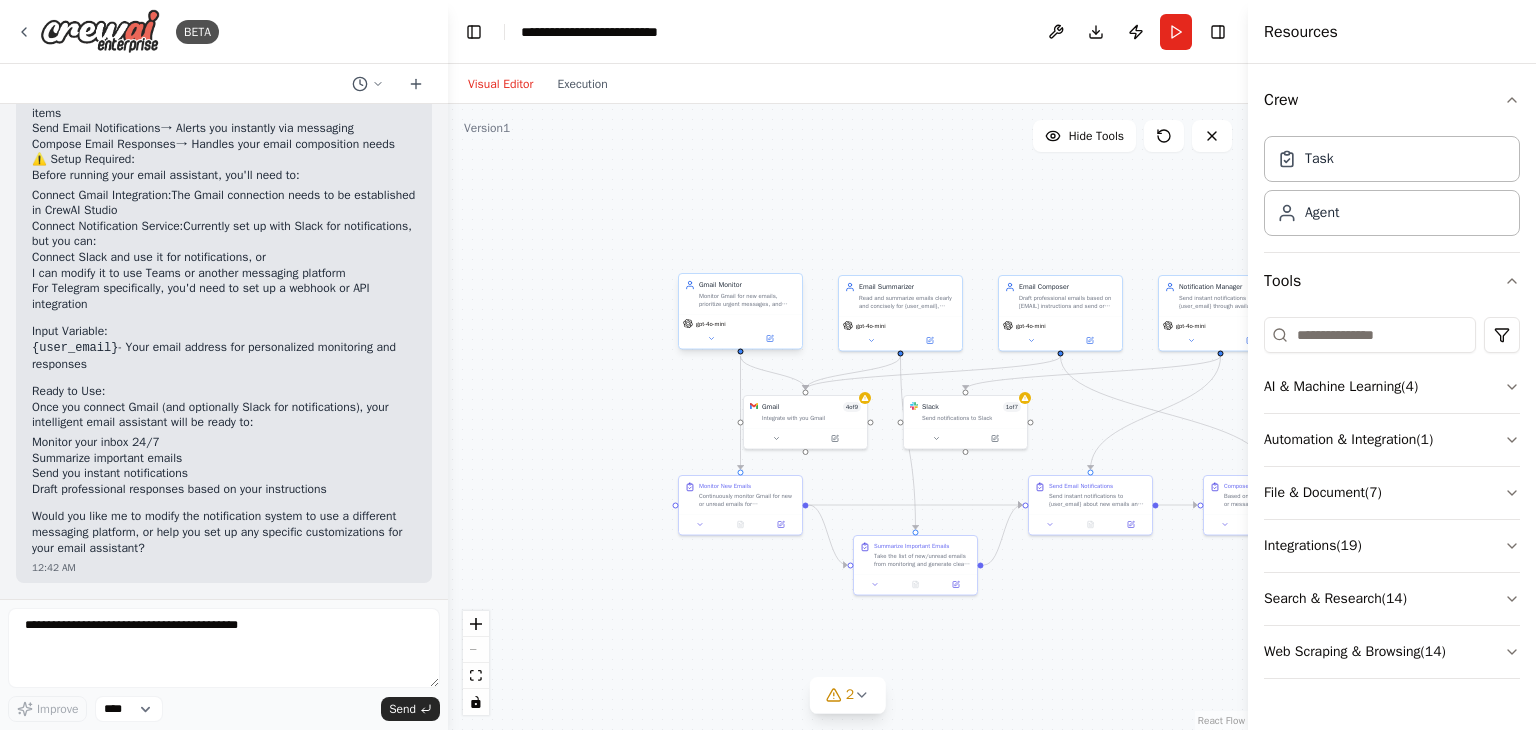 click on "gpt-4o-mini" at bounding box center [740, 331] 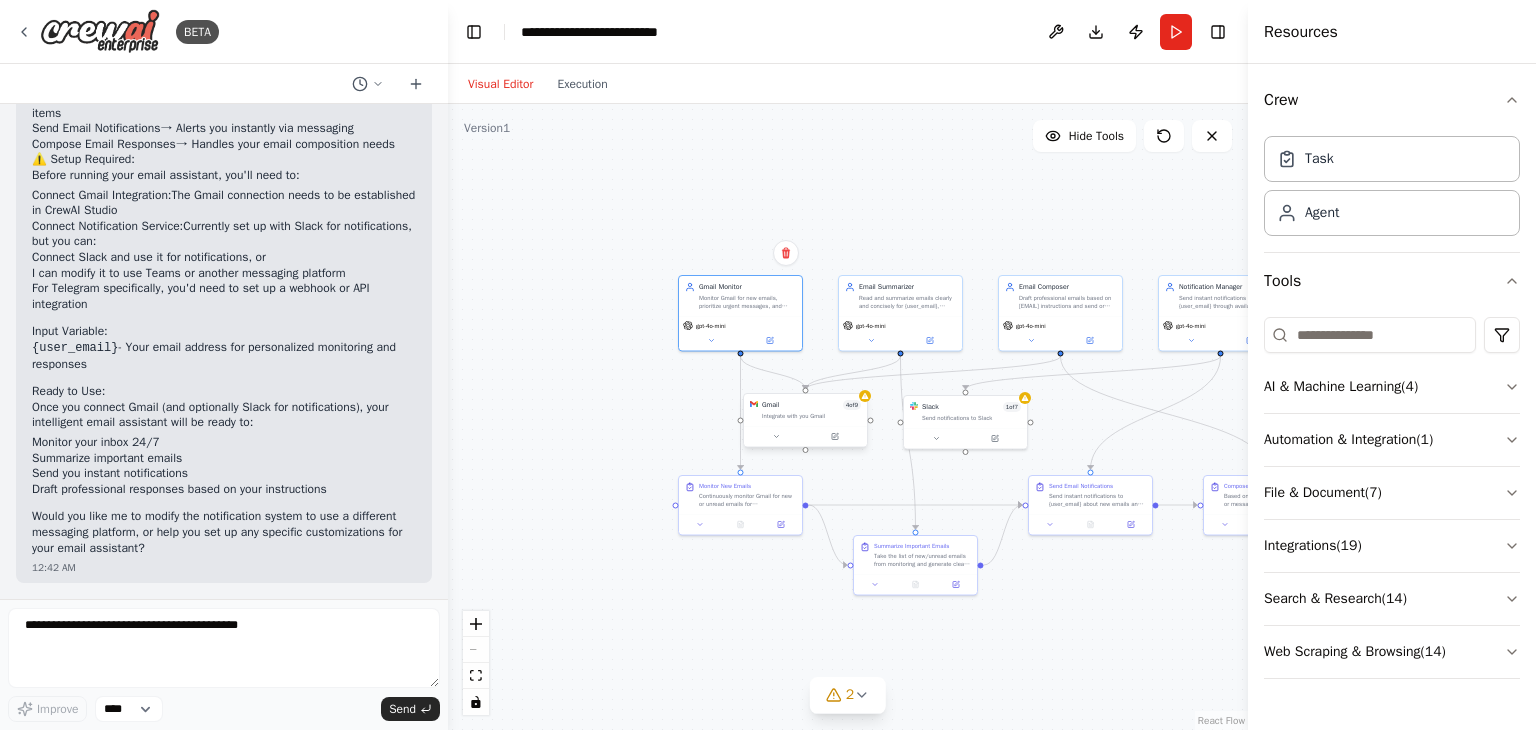 click on "Integrate with you Gmail" at bounding box center (811, 416) 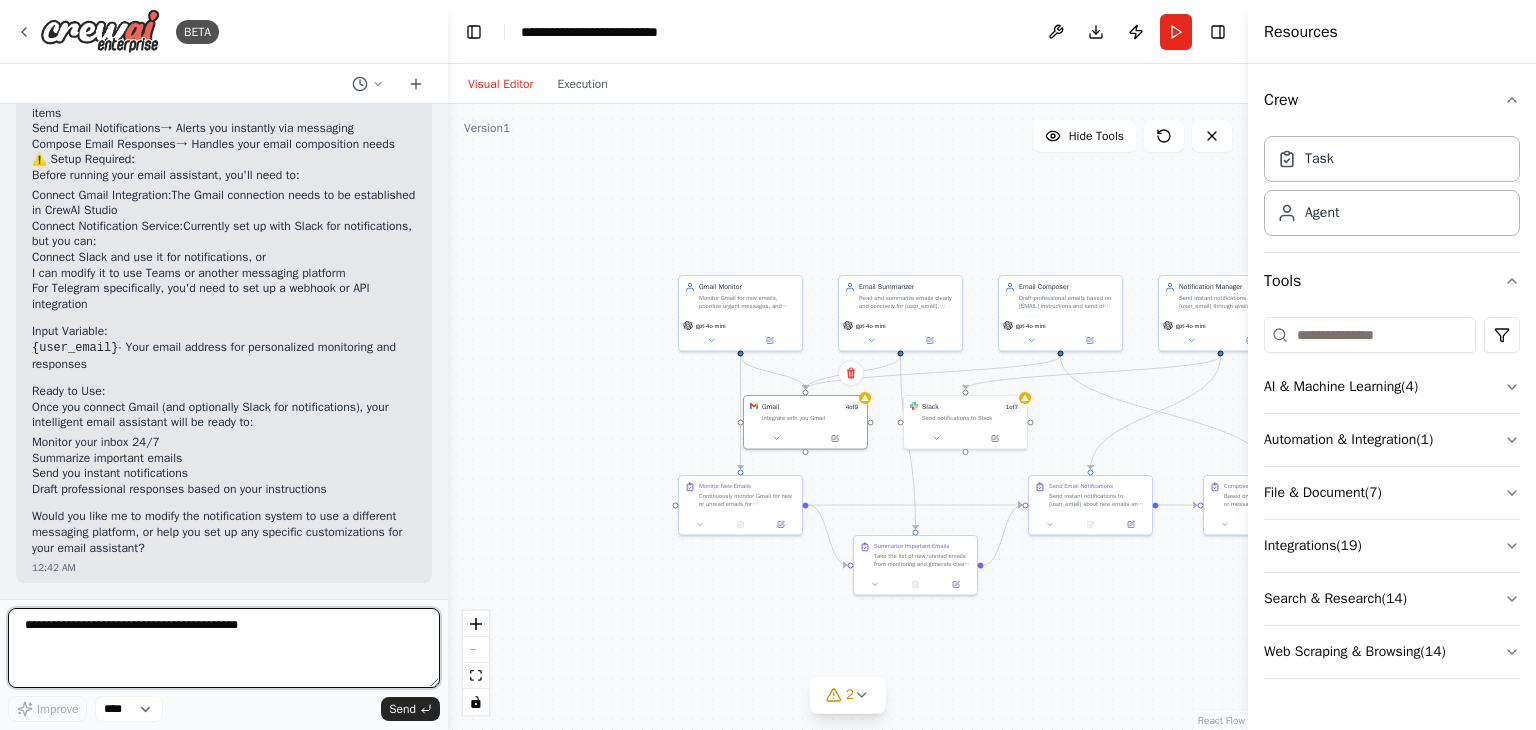 click at bounding box center (224, 648) 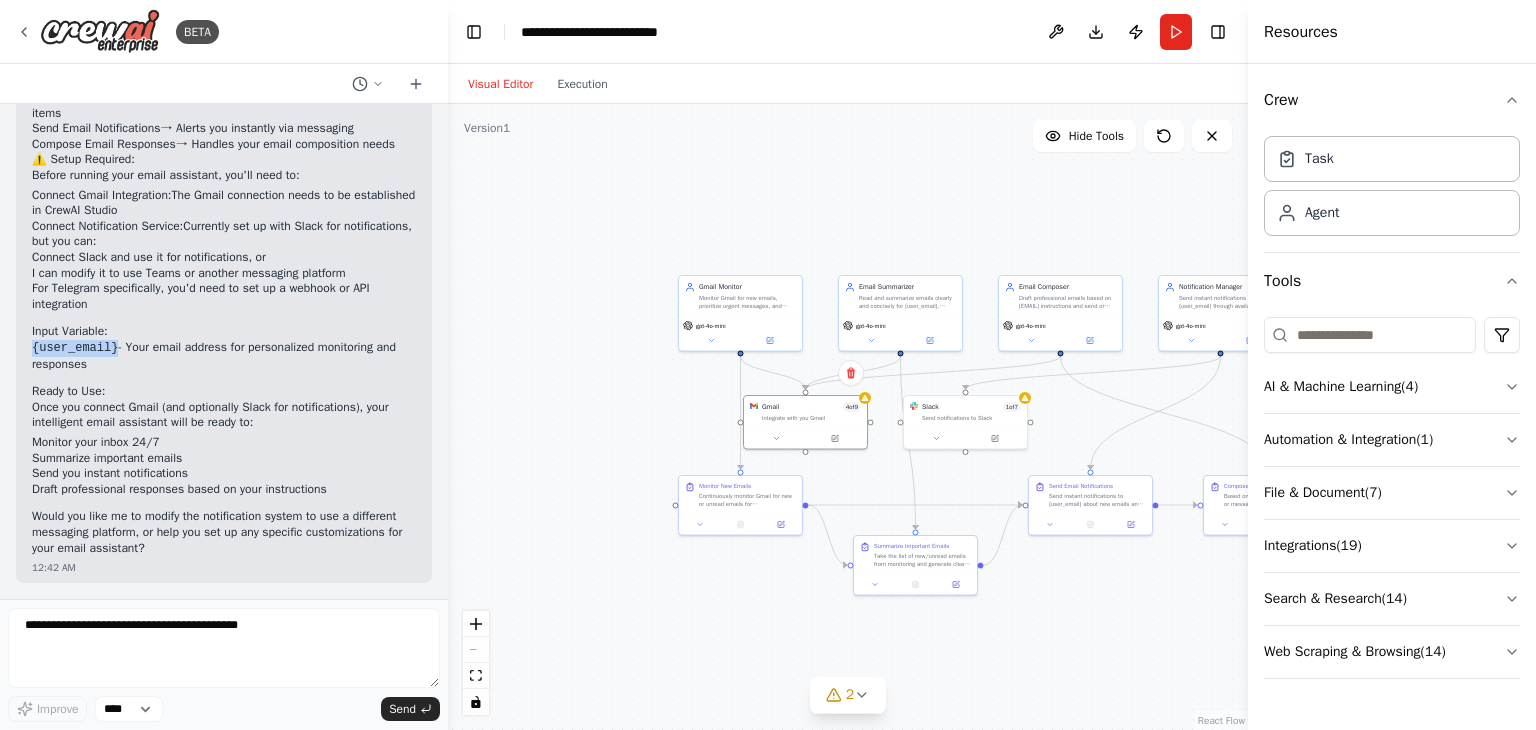 drag, startPoint x: 112, startPoint y: 349, endPoint x: 29, endPoint y: 351, distance: 83.02409 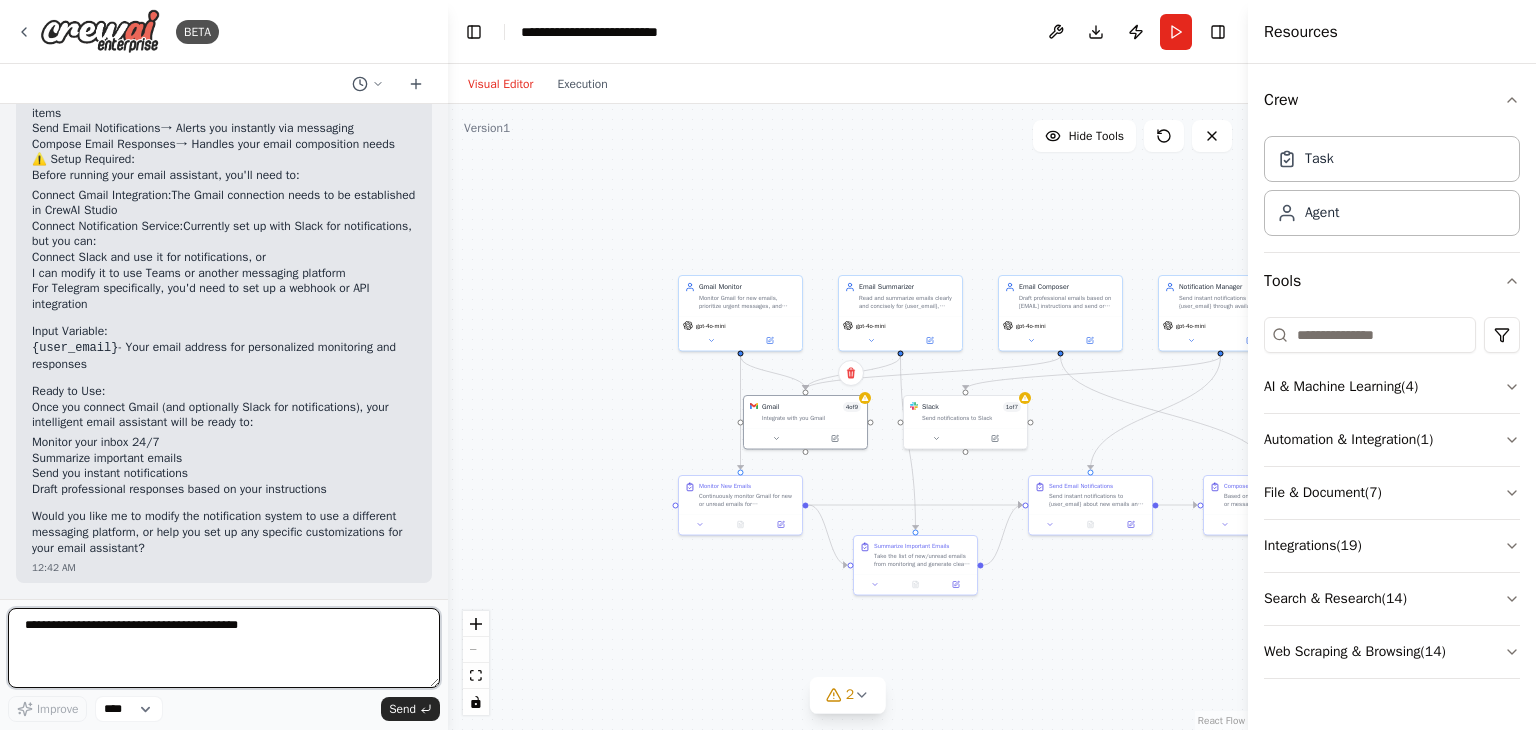 click at bounding box center (224, 648) 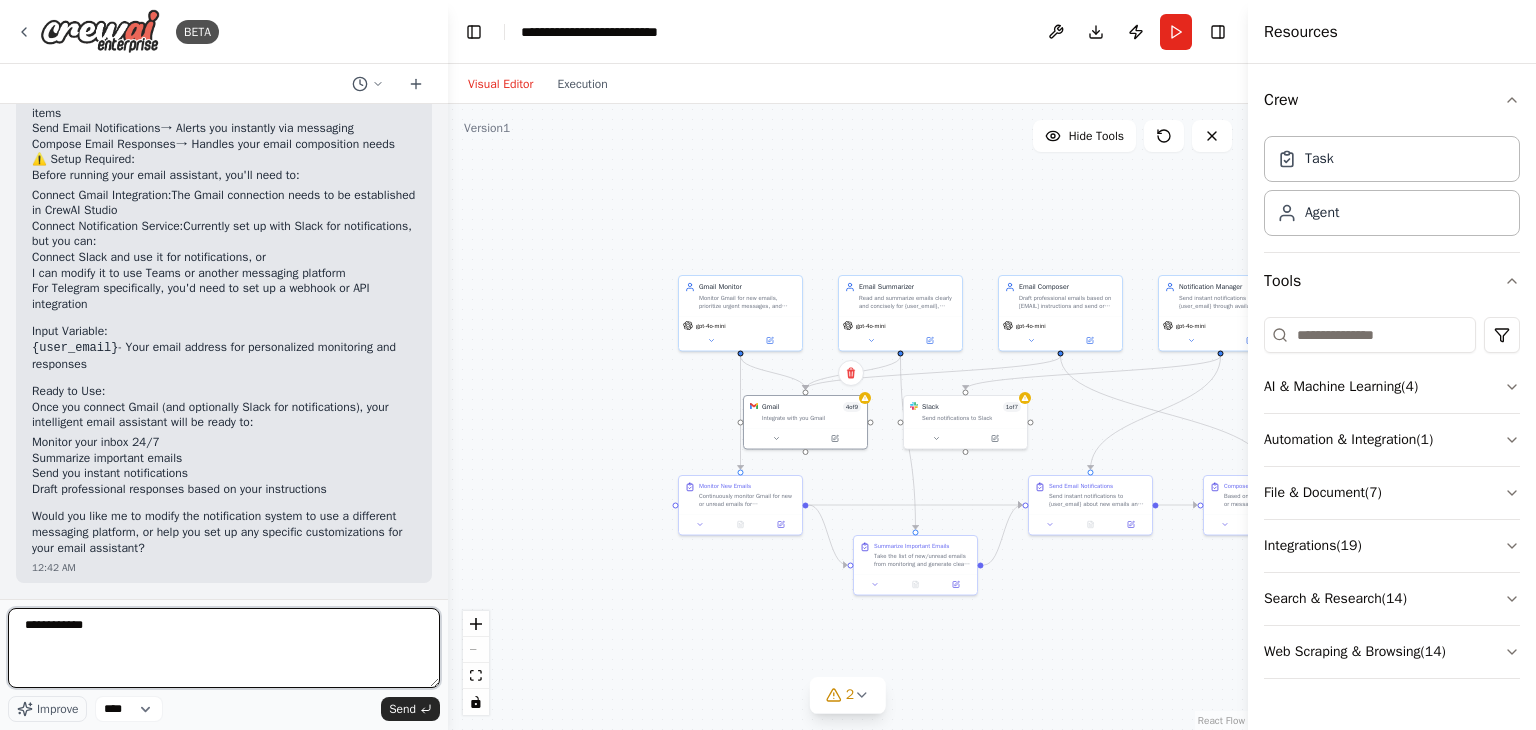click on "**********" at bounding box center (224, 648) 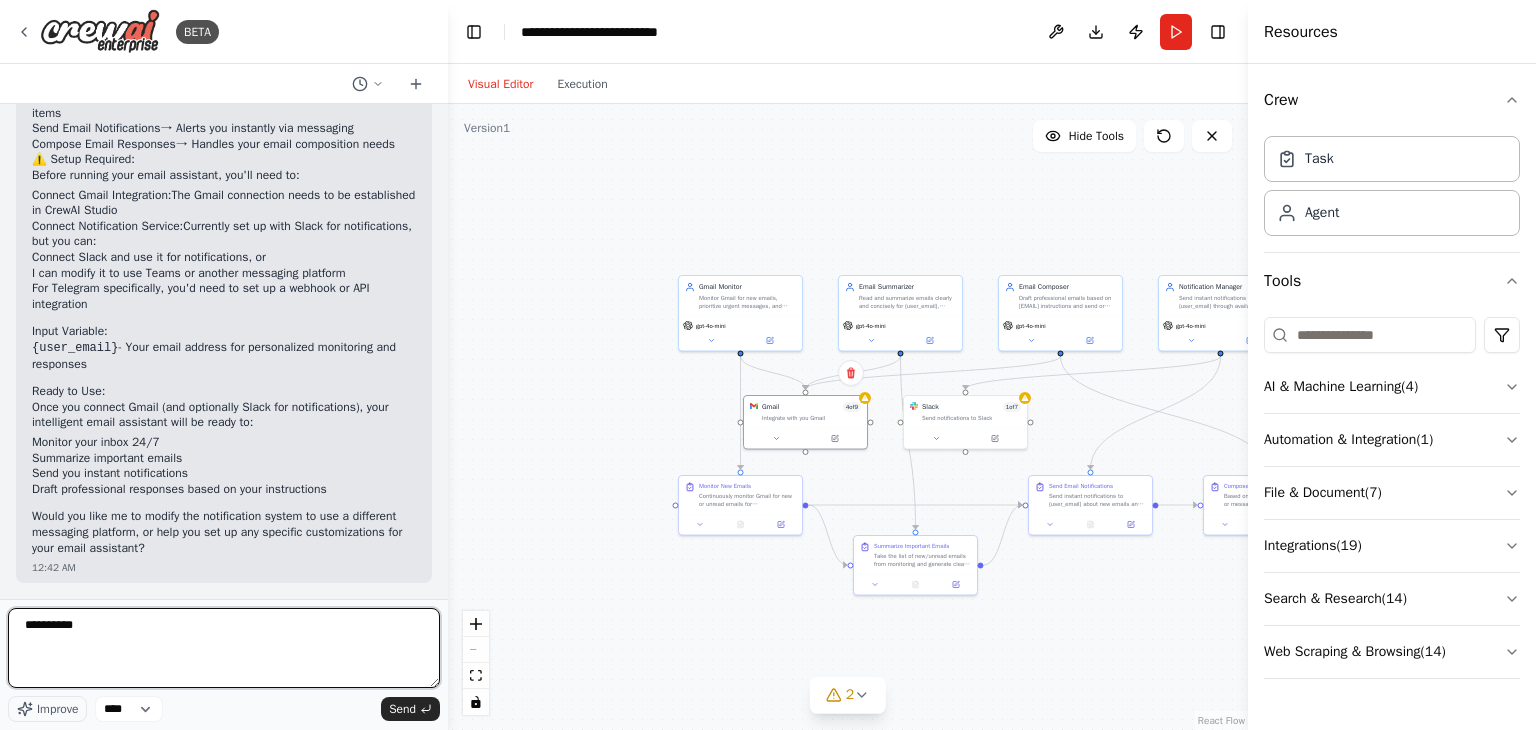 click on "**********" at bounding box center [224, 648] 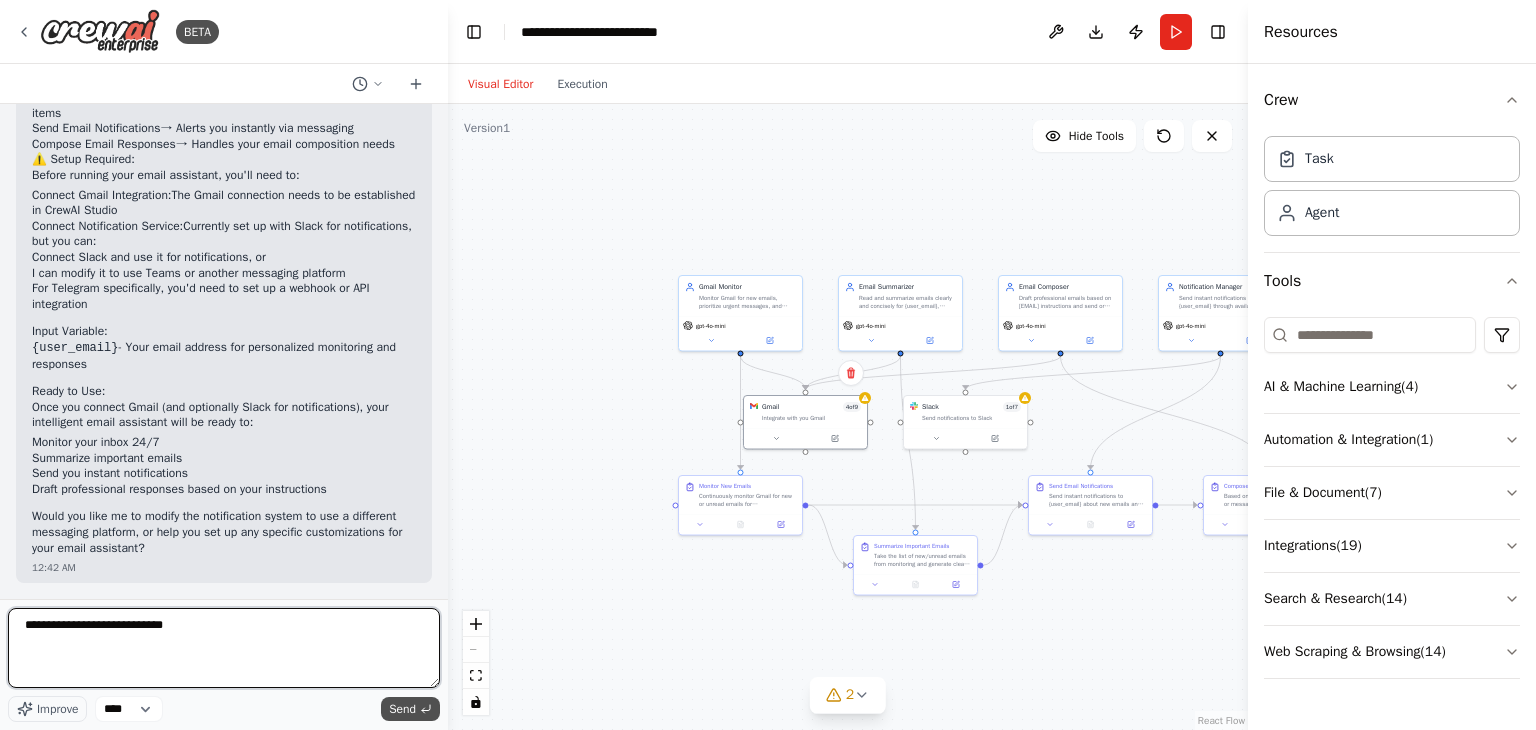 type on "**********" 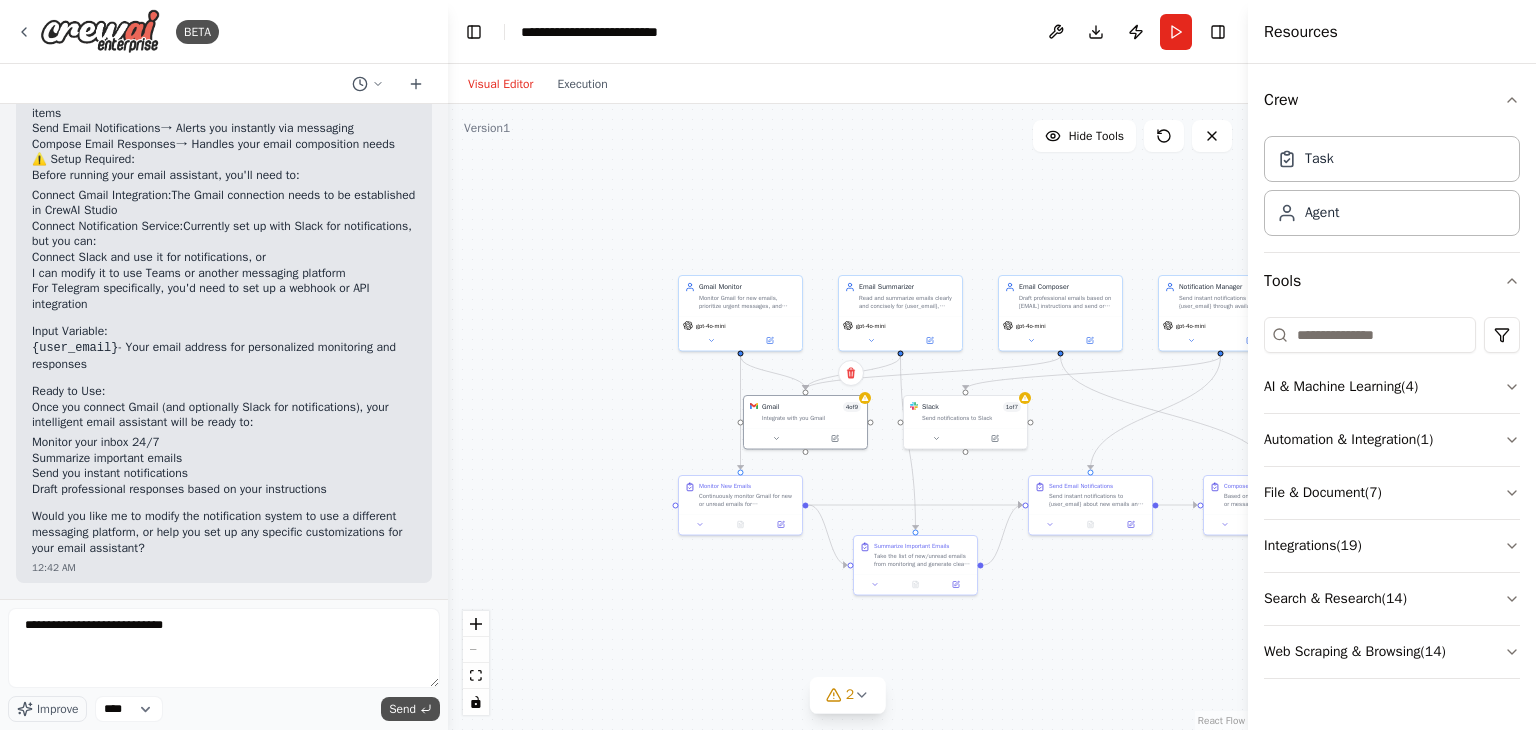 click on "Send" at bounding box center [402, 709] 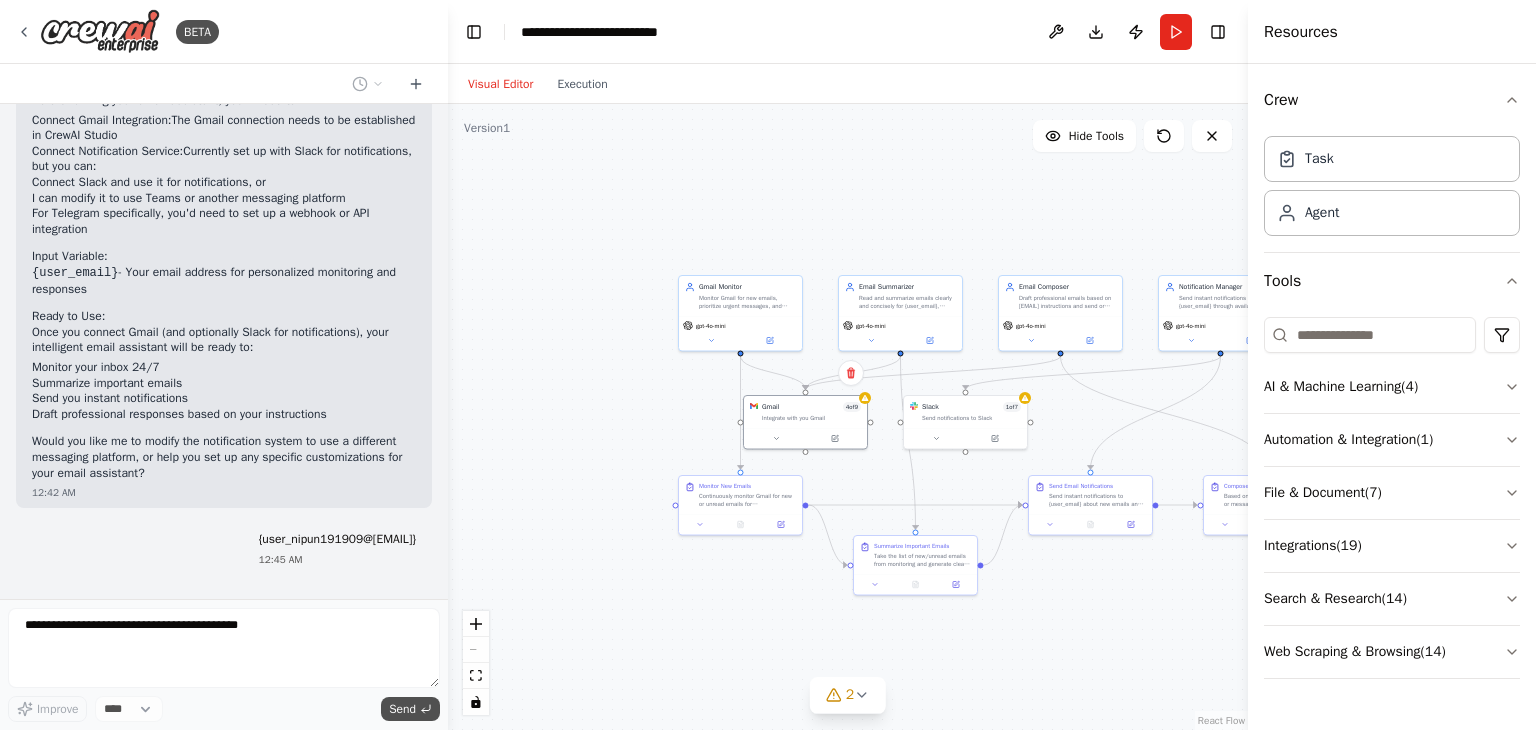 scroll, scrollTop: 2939, scrollLeft: 0, axis: vertical 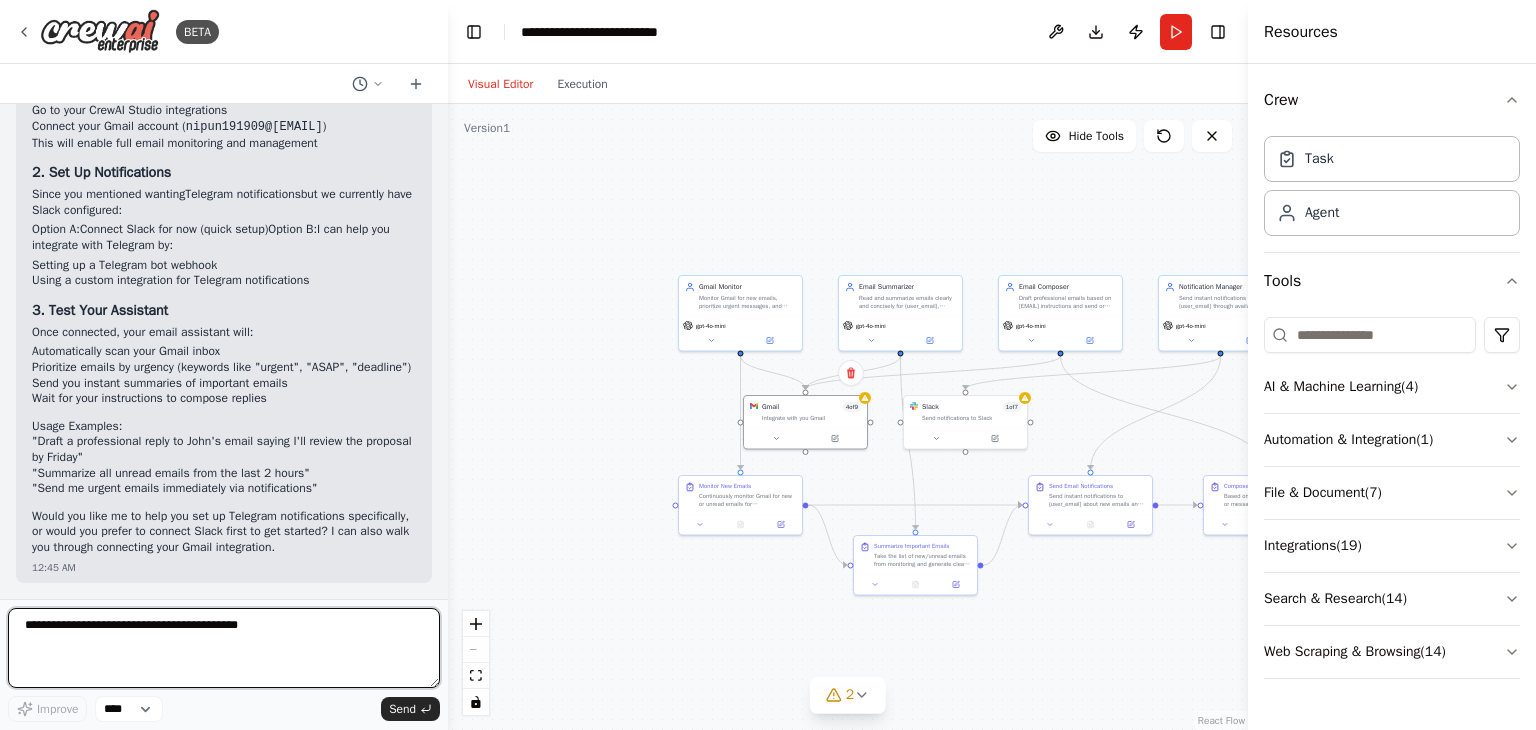 click at bounding box center [224, 648] 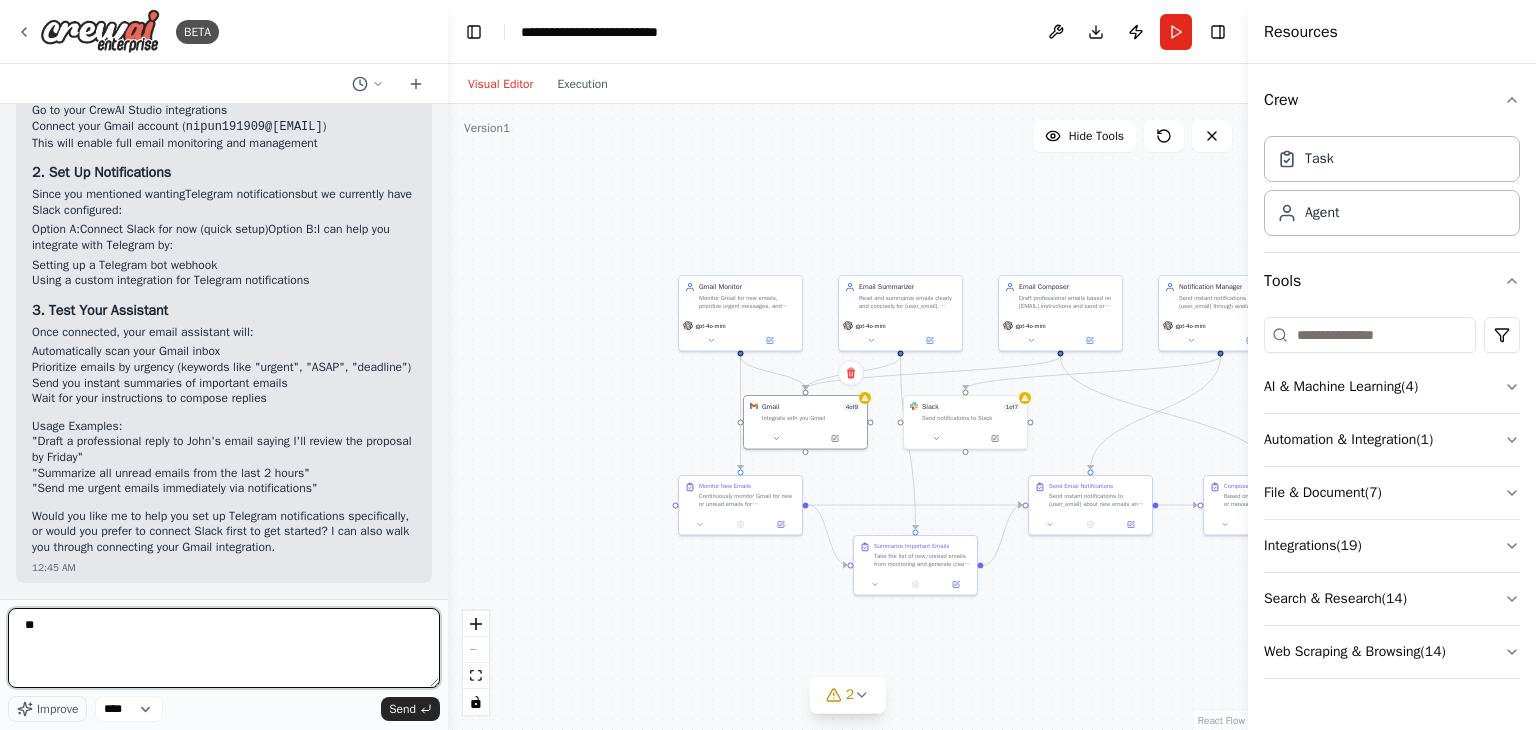 type on "***" 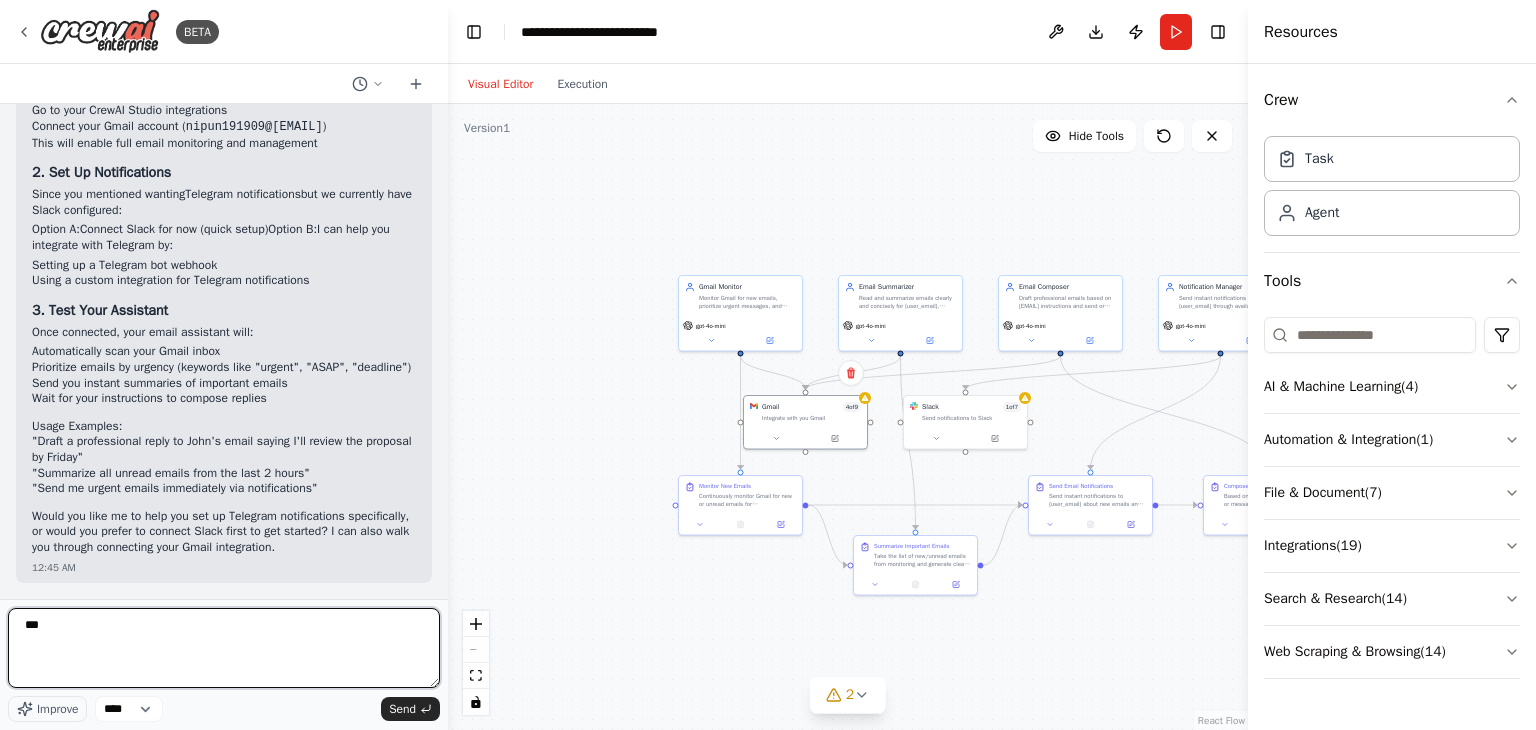 type 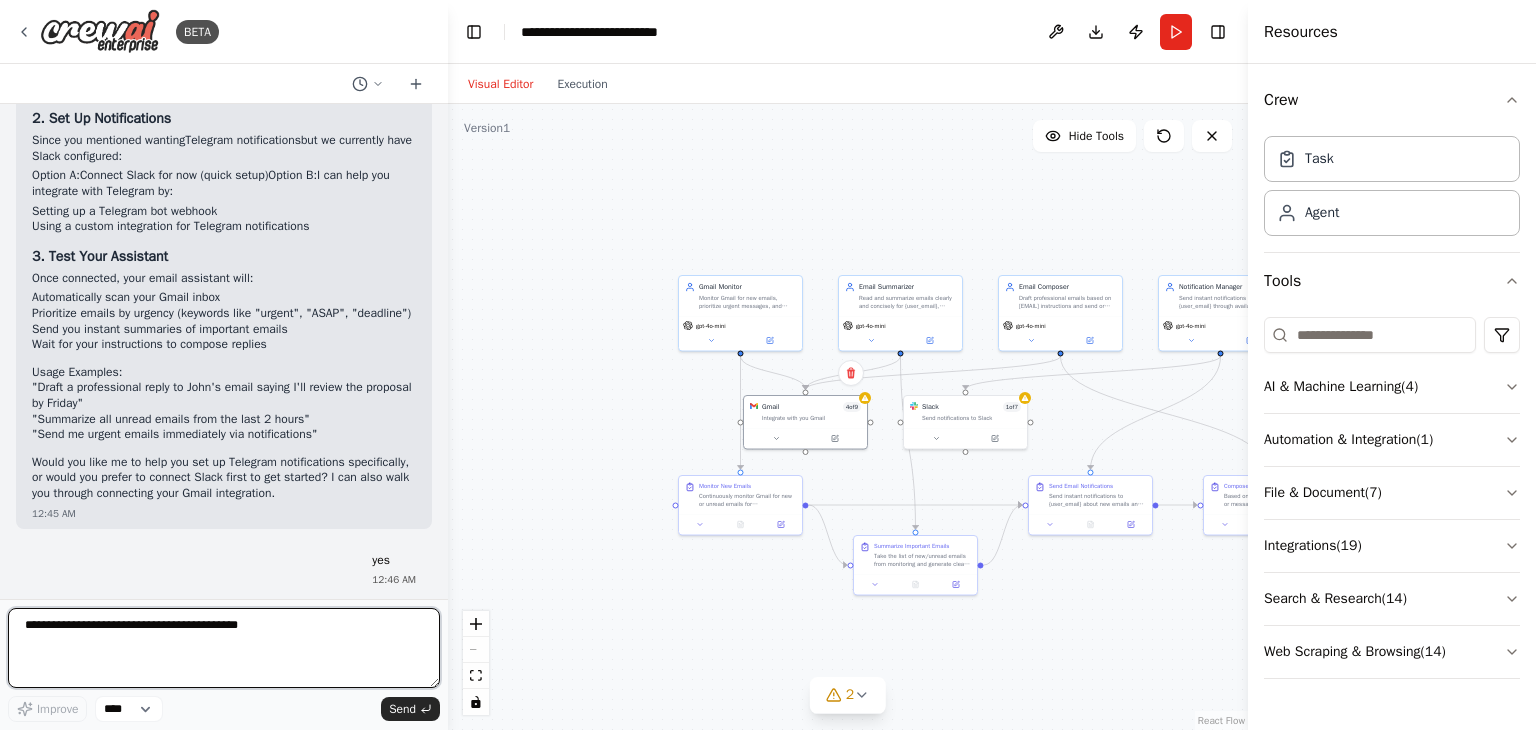scroll, scrollTop: 3745, scrollLeft: 0, axis: vertical 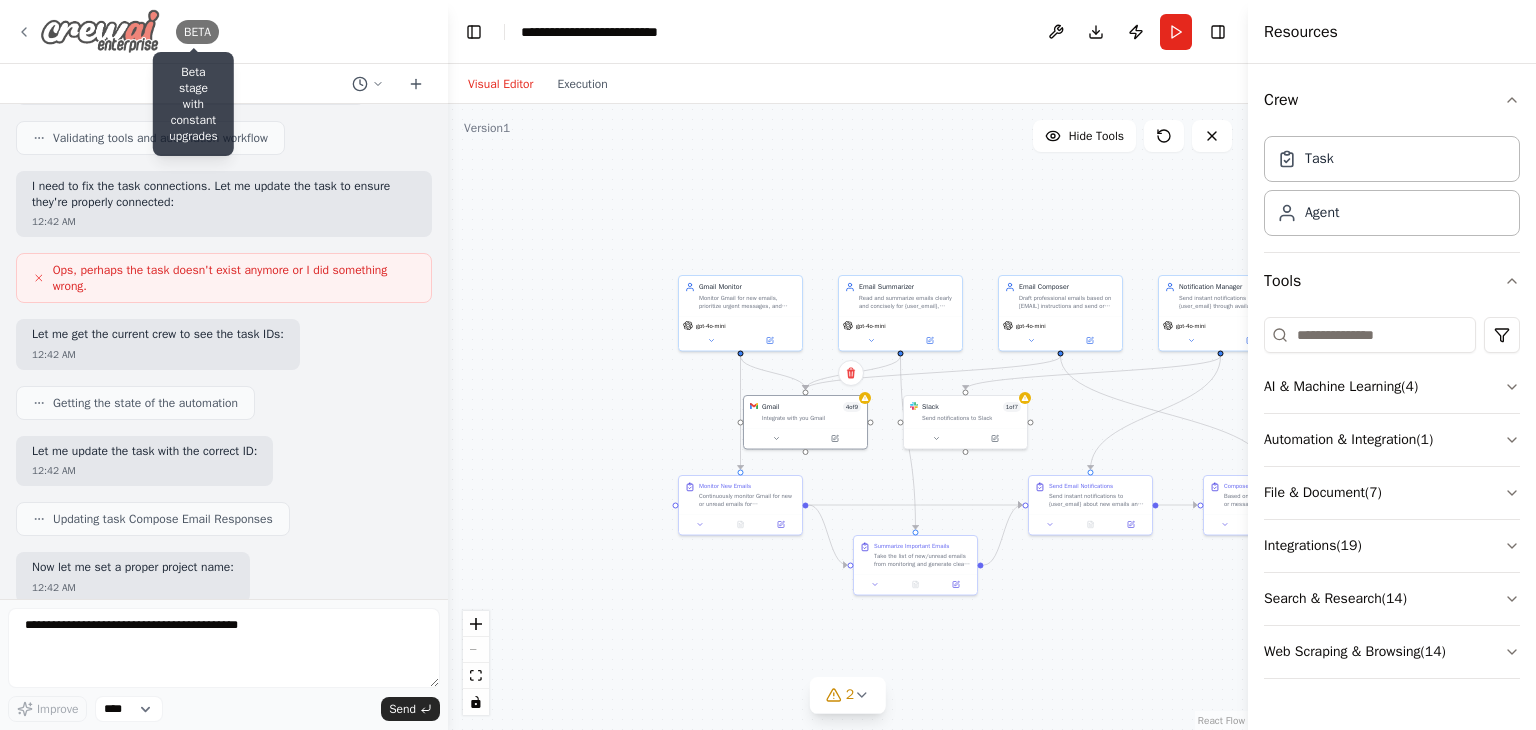 click on "BETA" at bounding box center (197, 32) 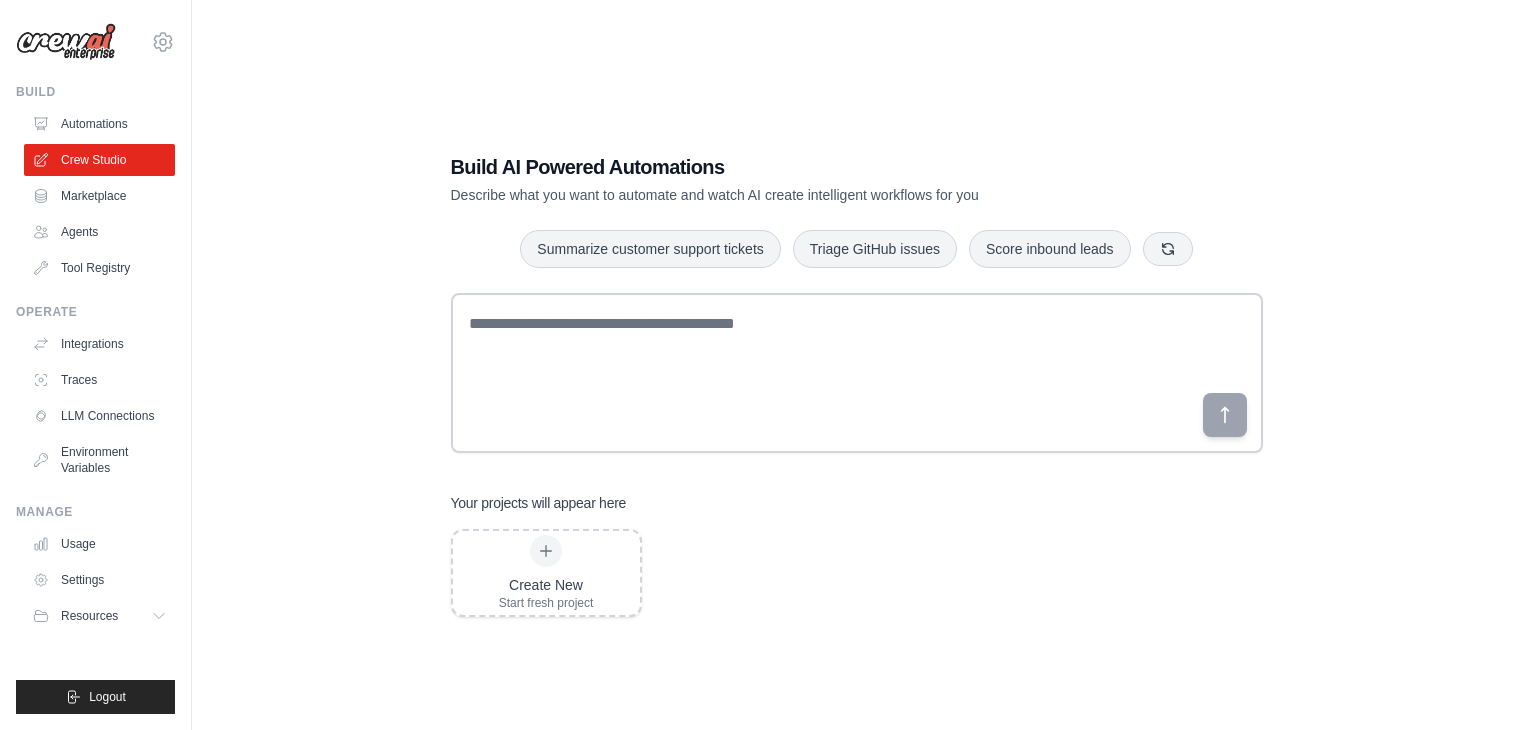 scroll, scrollTop: 0, scrollLeft: 0, axis: both 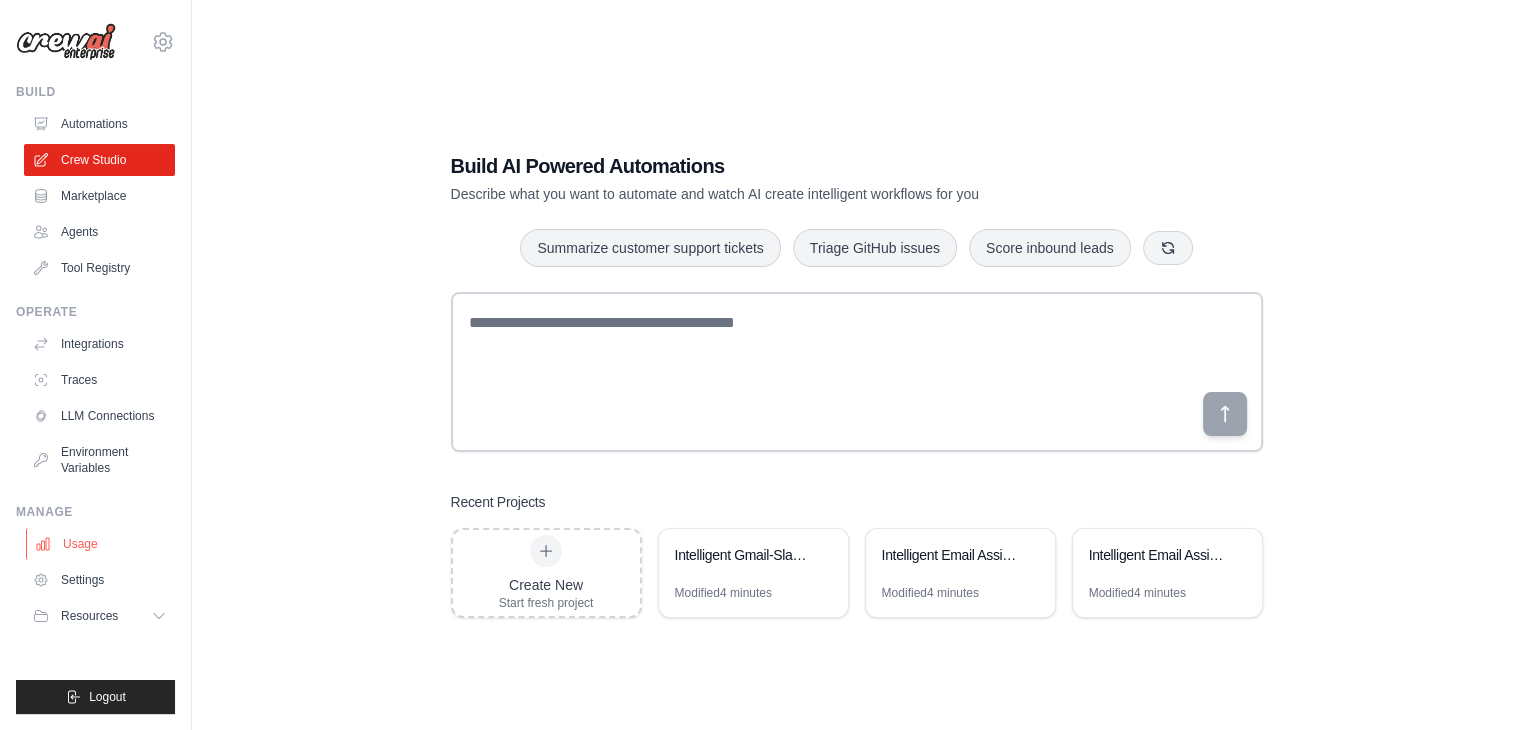 click on "Usage" at bounding box center (101, 544) 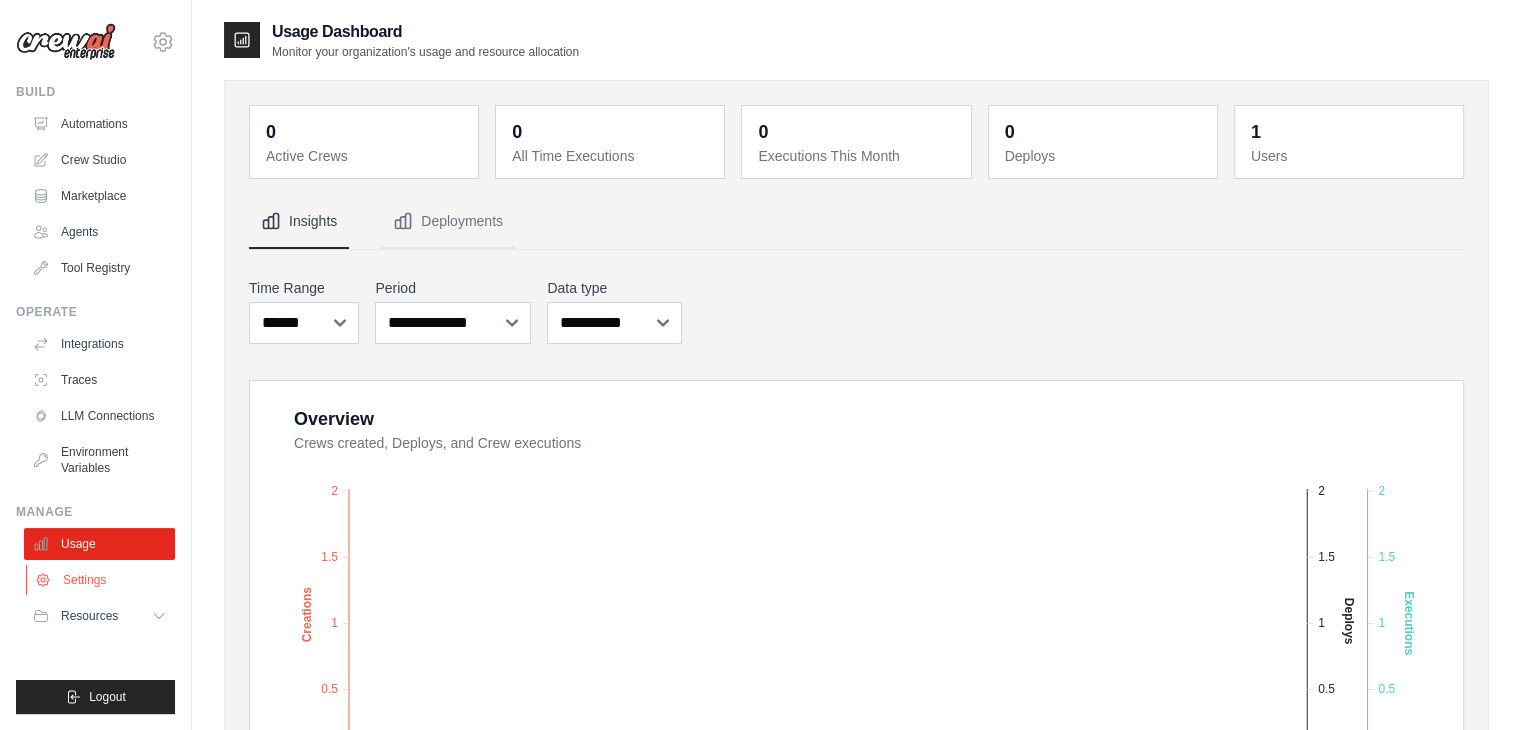 click on "Settings" at bounding box center [101, 580] 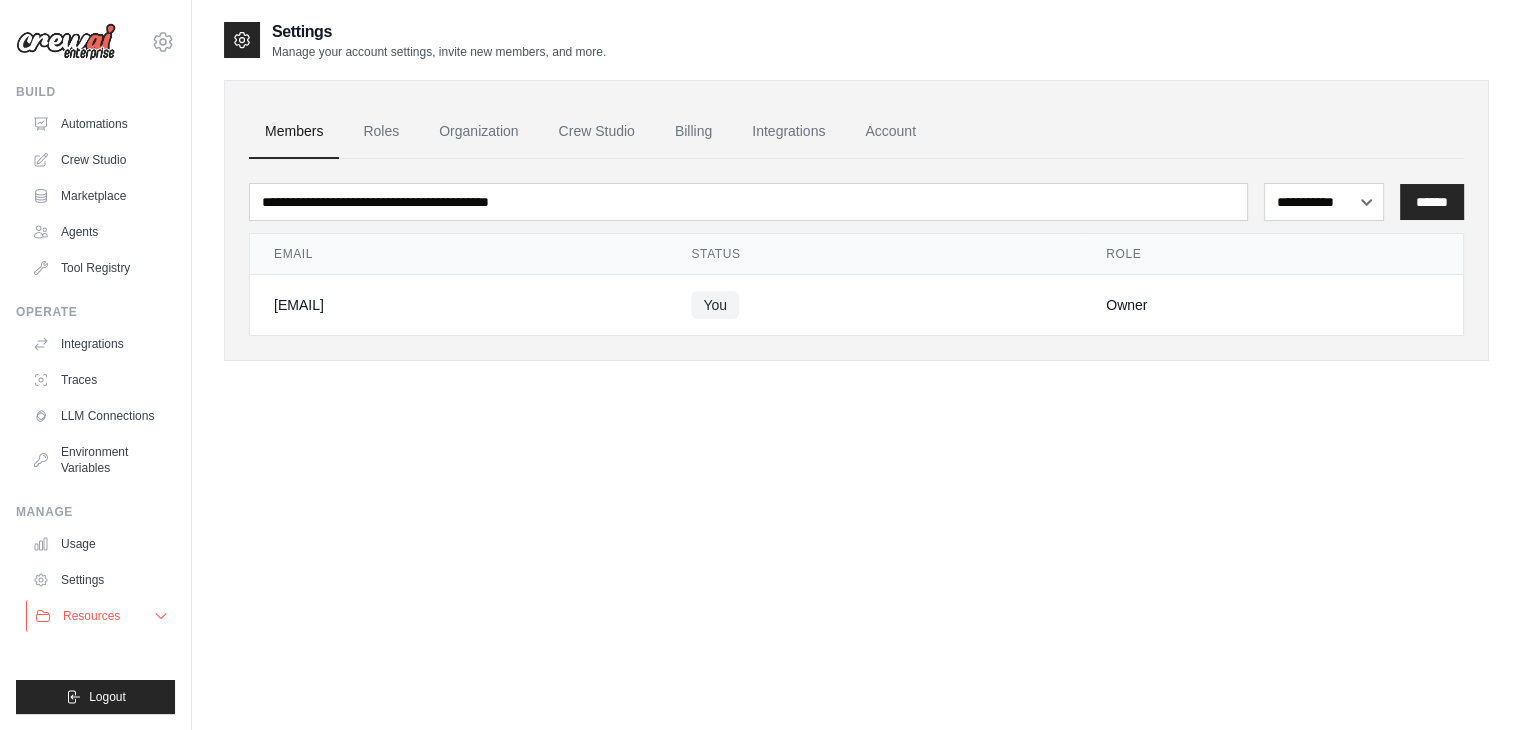 click on "Resources" at bounding box center [91, 616] 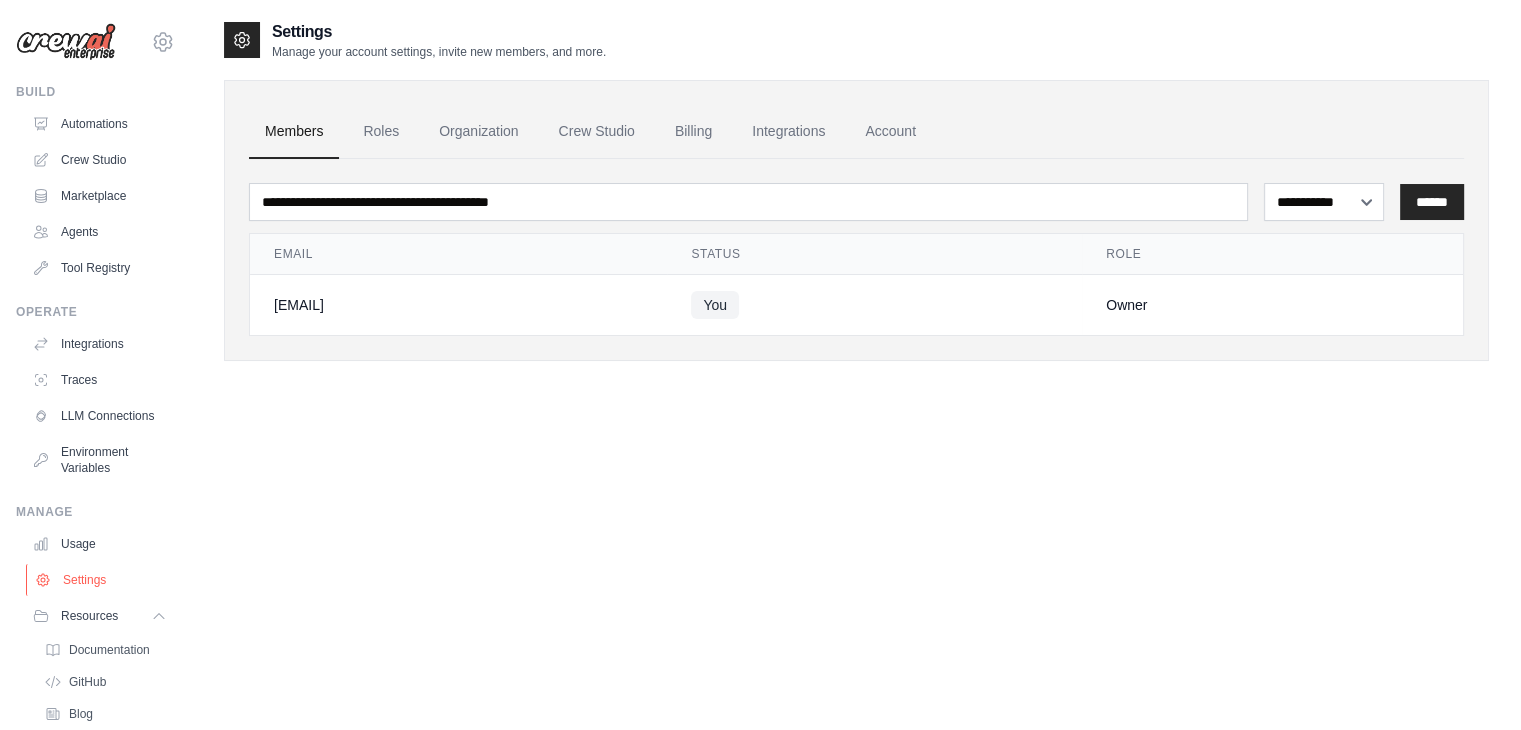click on "Settings" at bounding box center (101, 580) 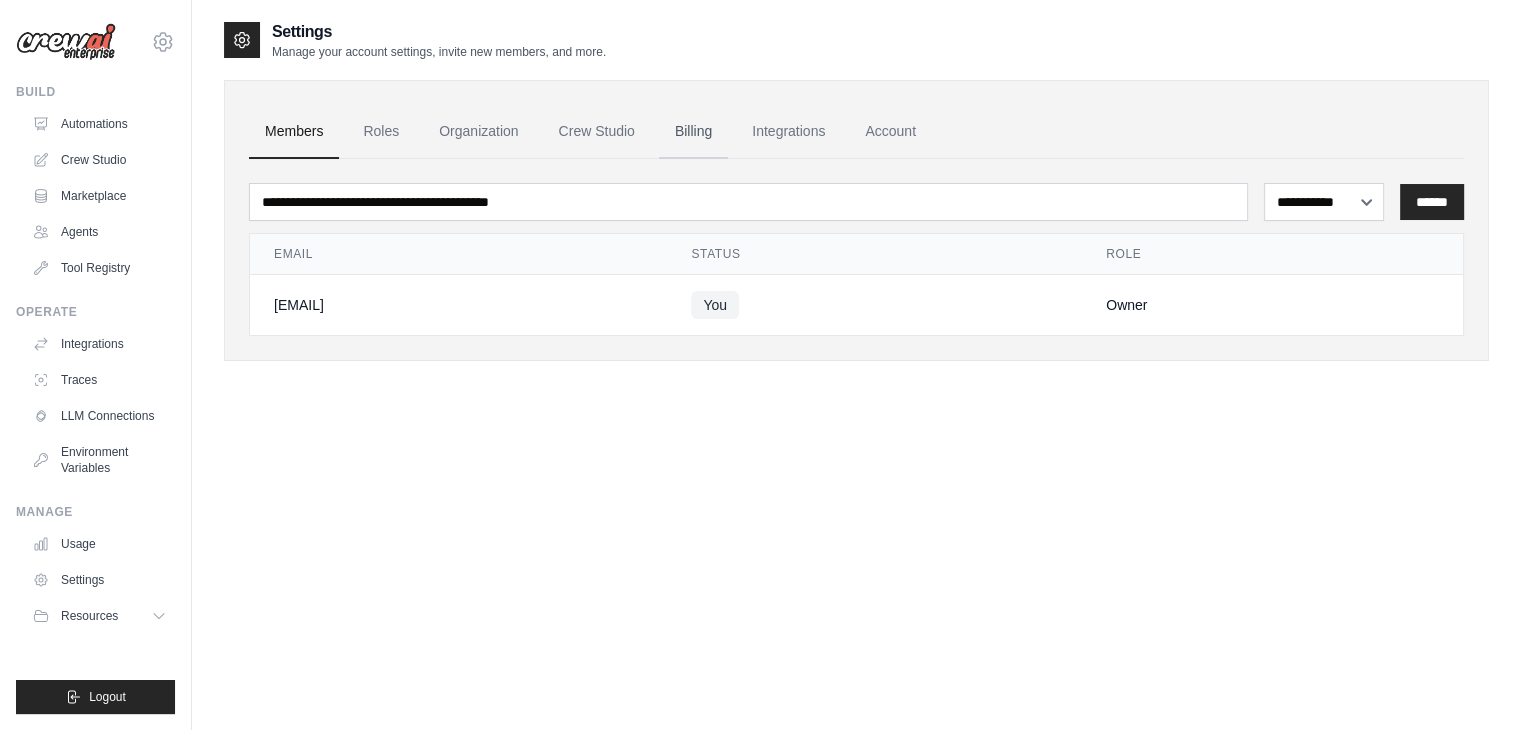 click on "Billing" at bounding box center [693, 132] 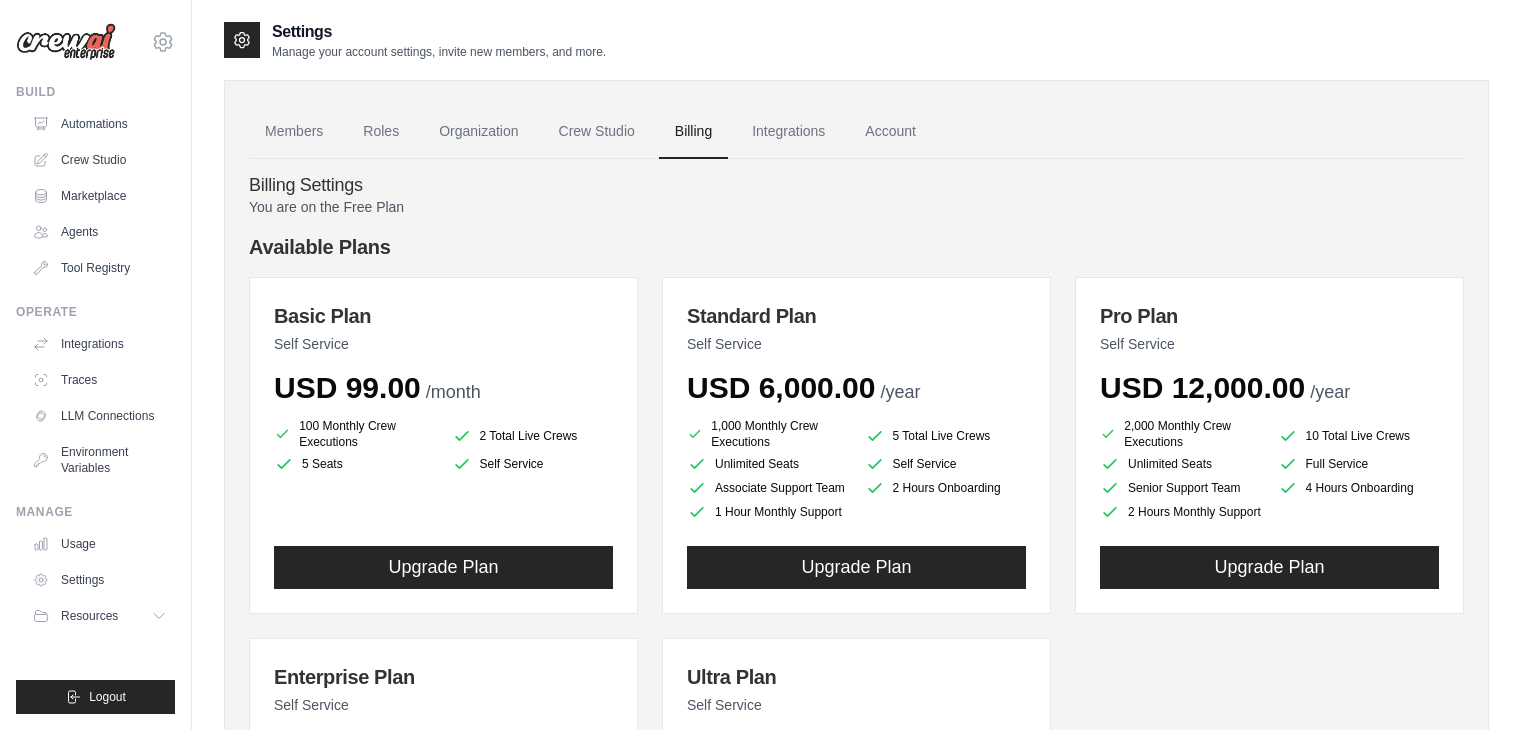 scroll, scrollTop: 0, scrollLeft: 0, axis: both 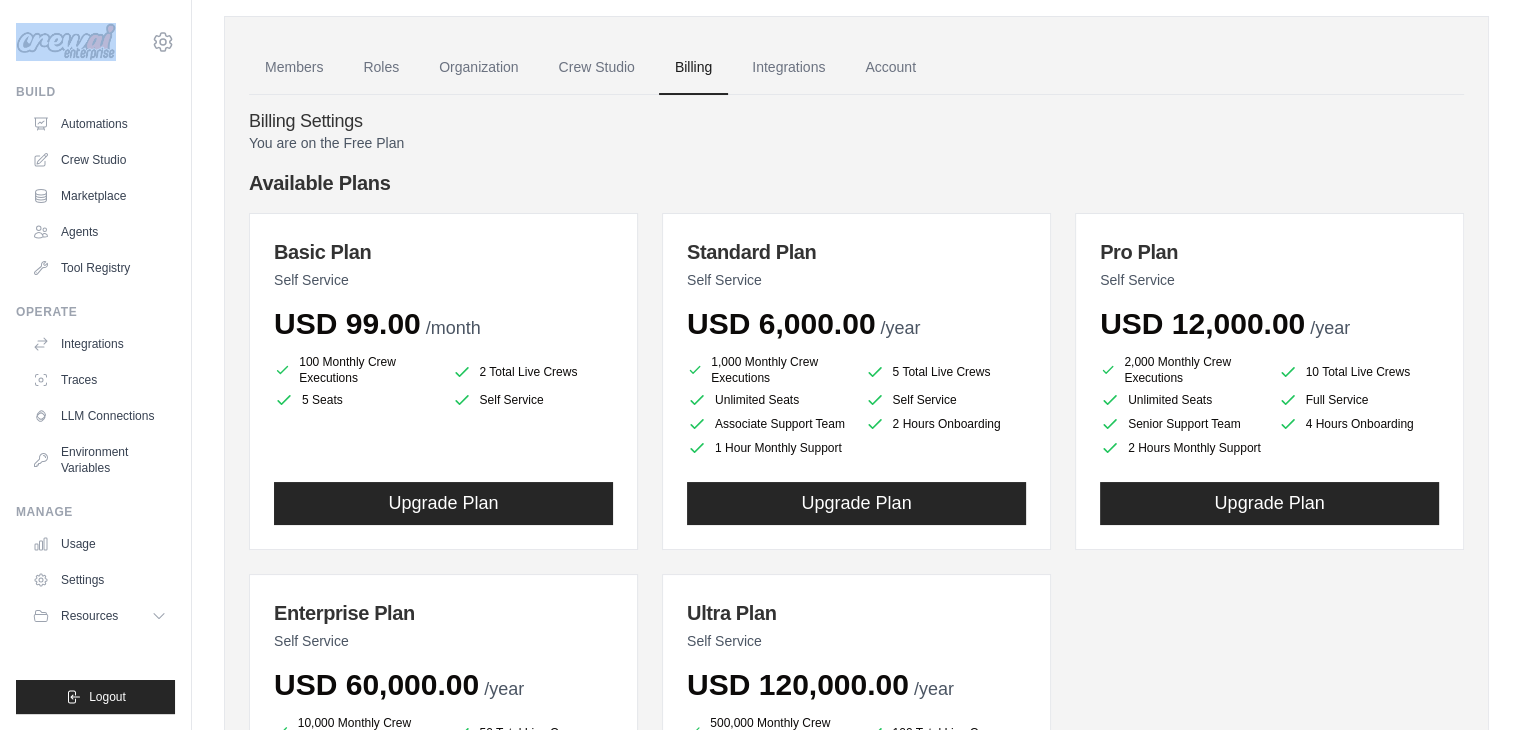 drag, startPoint x: 0, startPoint y: 29, endPoint x: 116, endPoint y: 51, distance: 118.06778 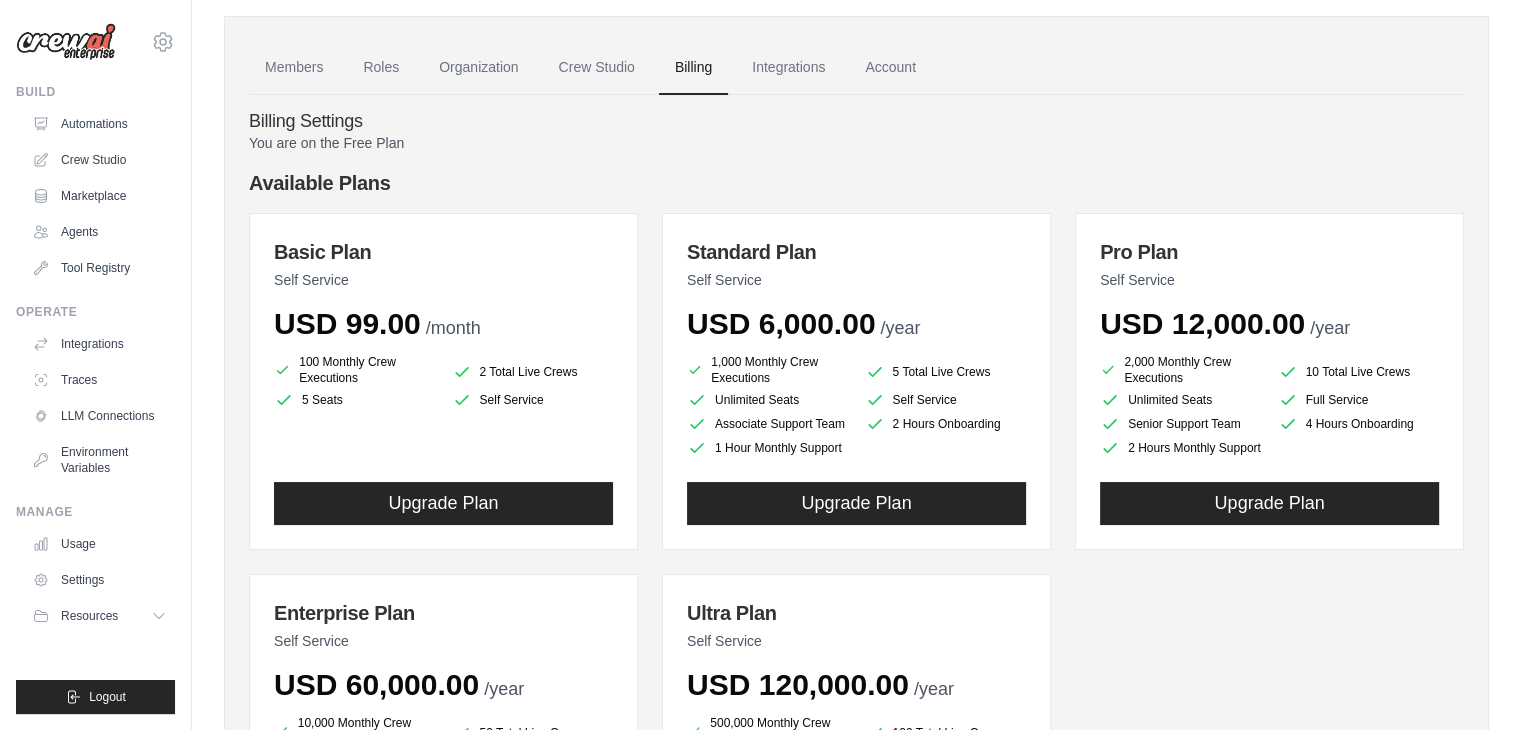 drag, startPoint x: 106, startPoint y: 51, endPoint x: 458, endPoint y: 131, distance: 360.97644 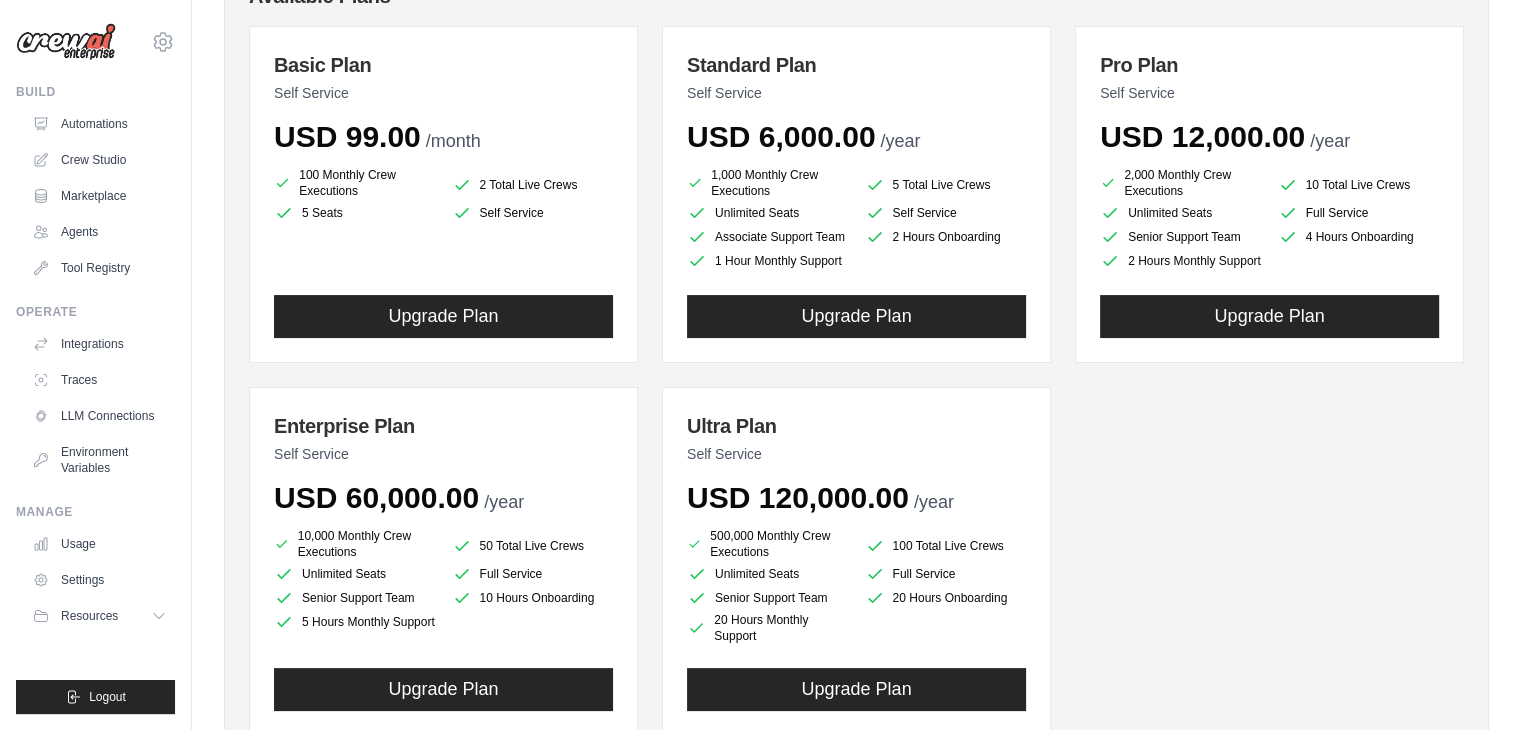 scroll, scrollTop: 0, scrollLeft: 0, axis: both 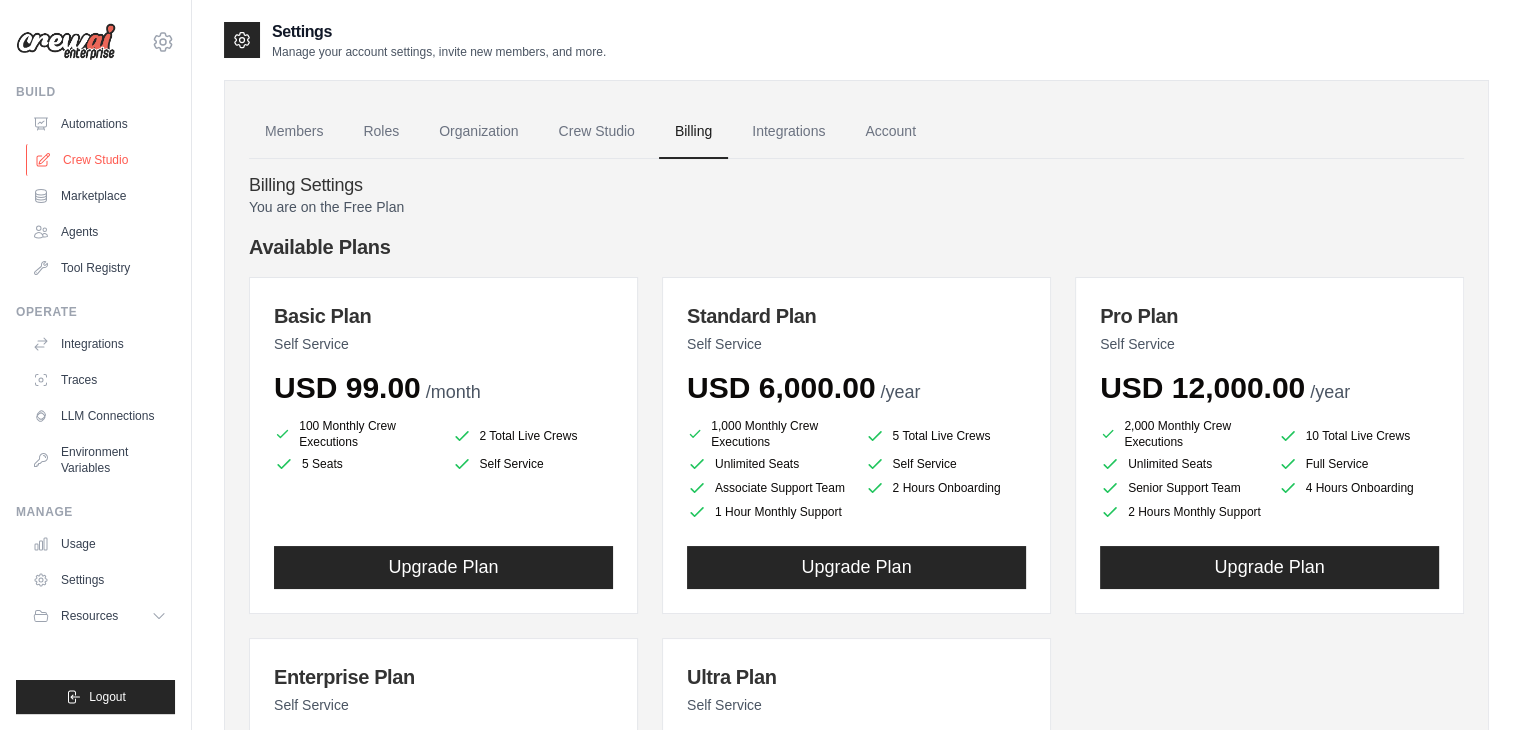 click on "Crew Studio" at bounding box center (101, 160) 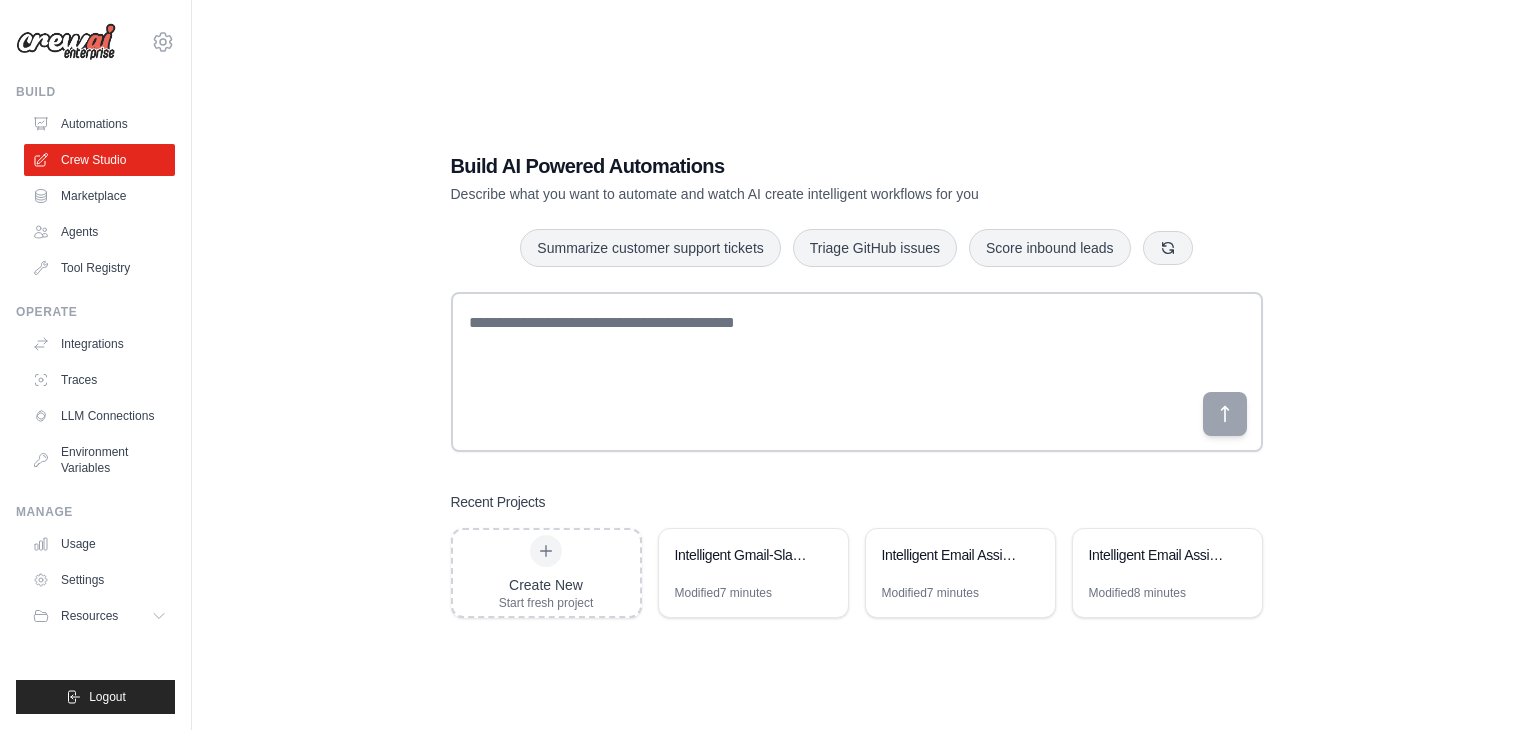 scroll, scrollTop: 0, scrollLeft: 0, axis: both 